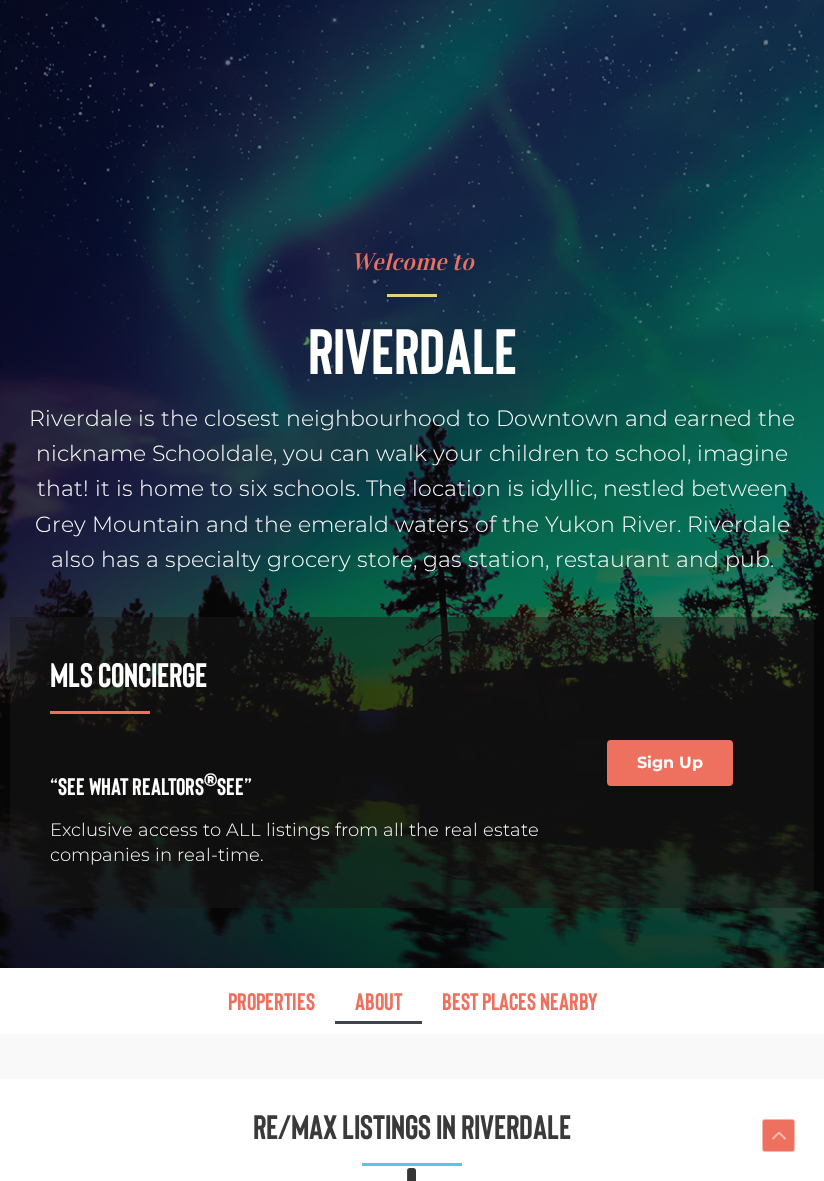 scroll, scrollTop: 3048, scrollLeft: 0, axis: vertical 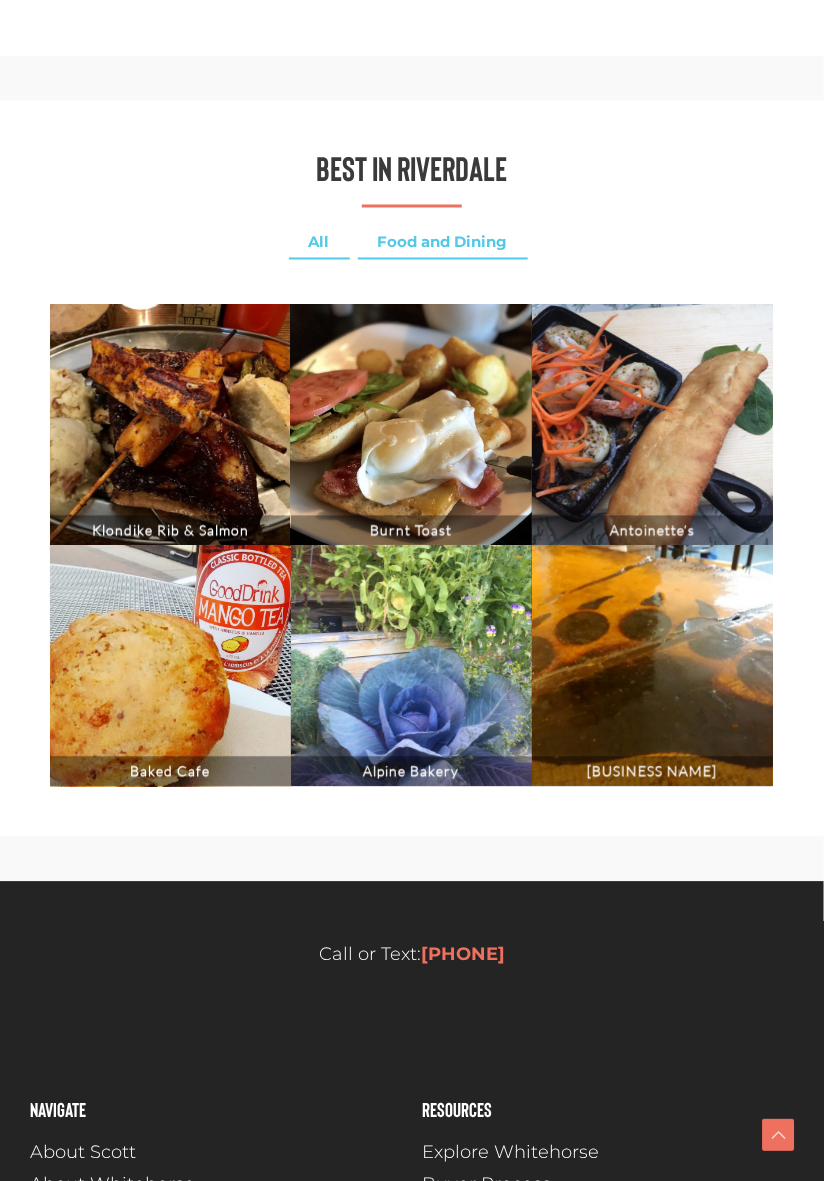 click on "Food and Dining" at bounding box center [443, 242] 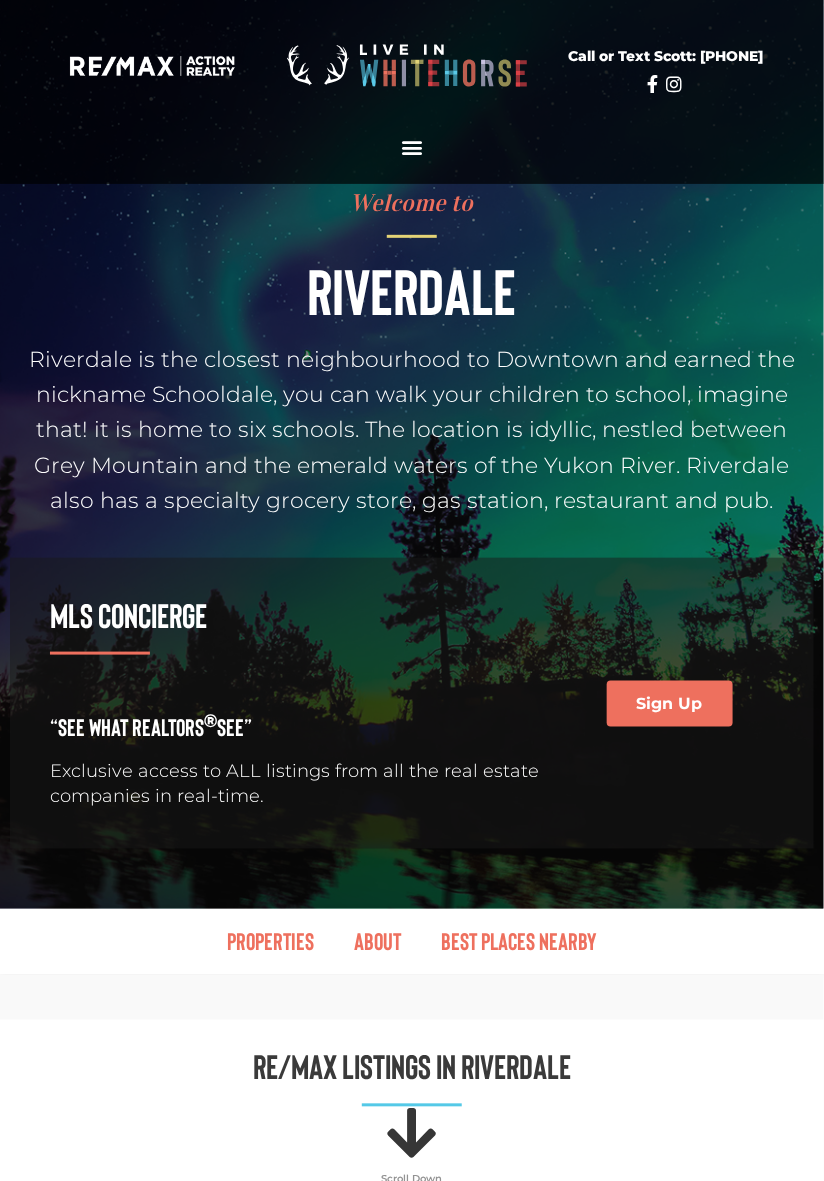 scroll, scrollTop: 0, scrollLeft: 0, axis: both 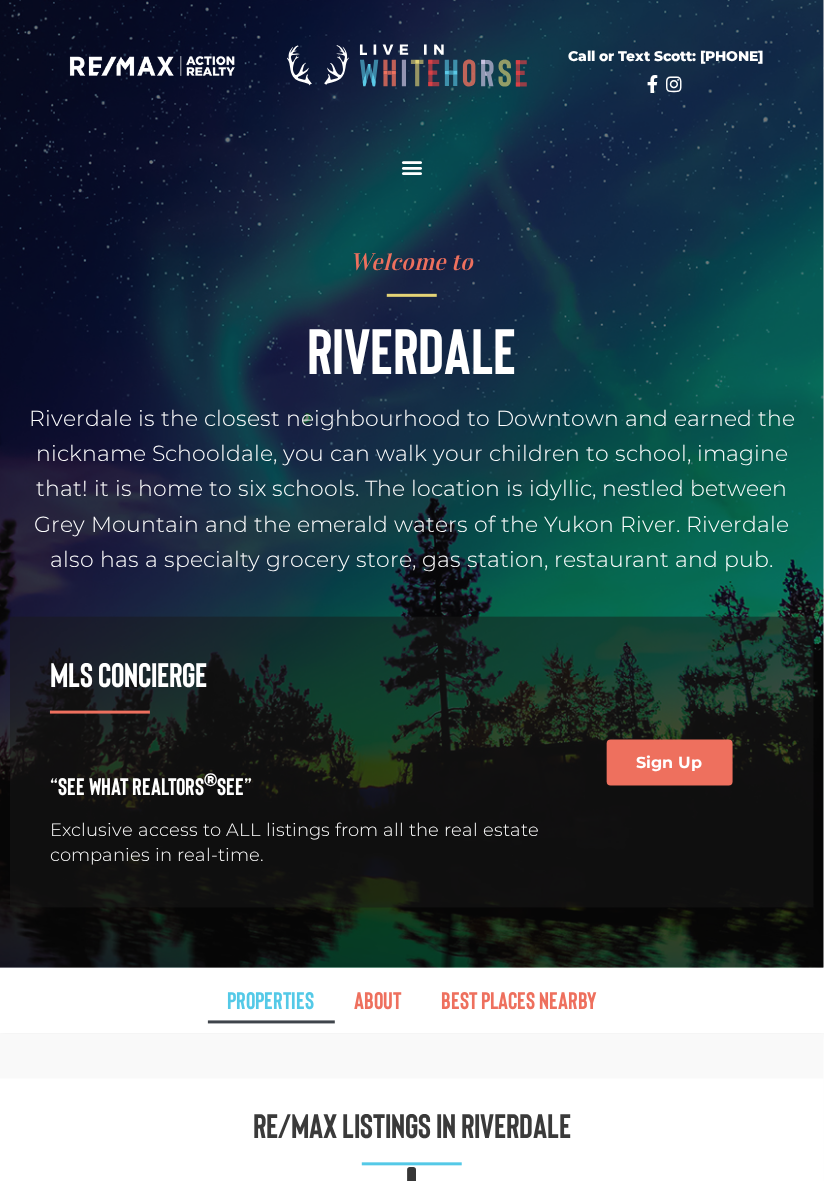 click on "Properties" 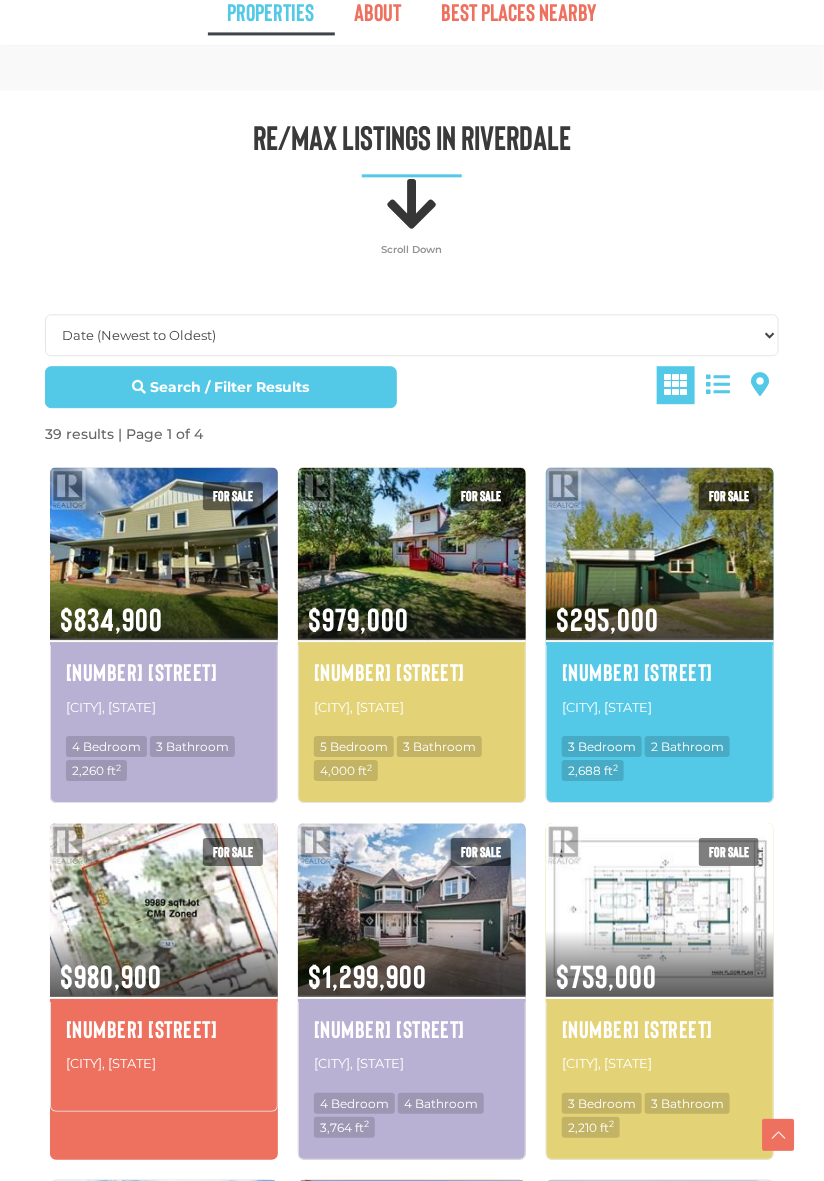 scroll, scrollTop: 1001, scrollLeft: 0, axis: vertical 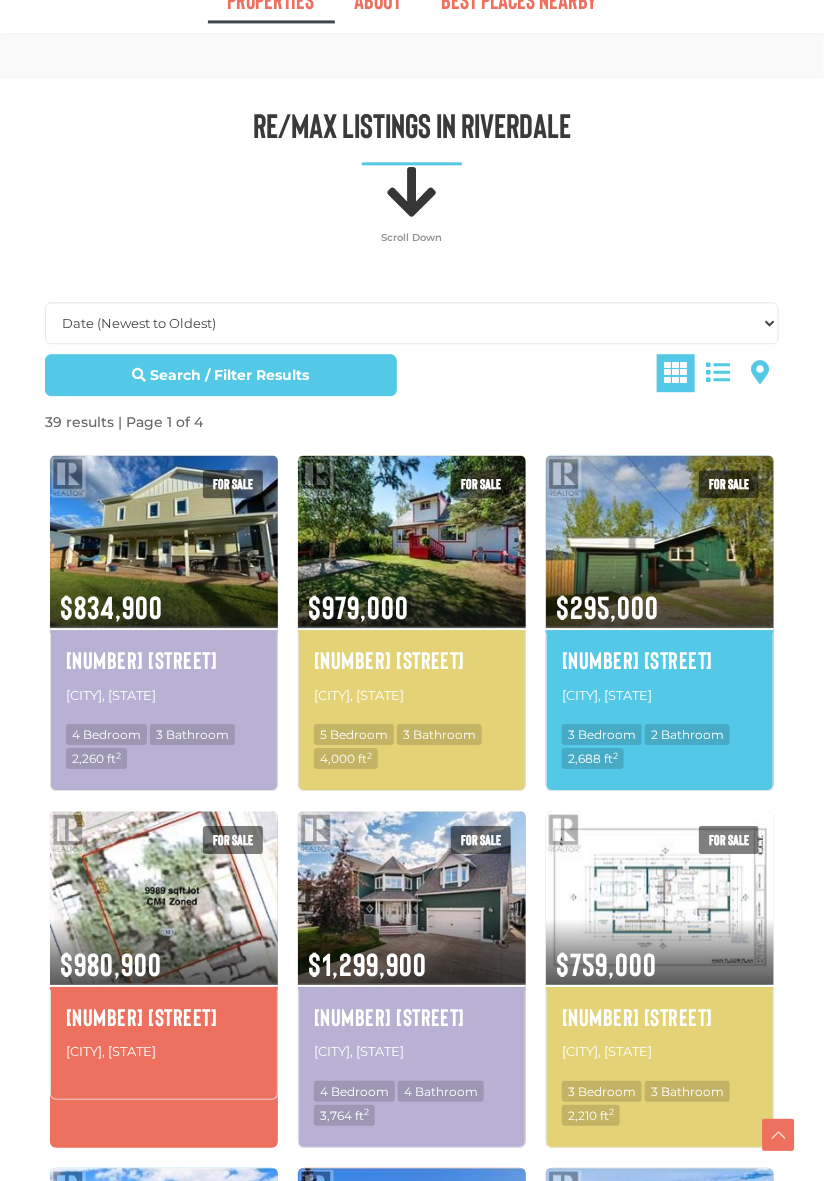 click on "$295,000" at bounding box center [660, 595] 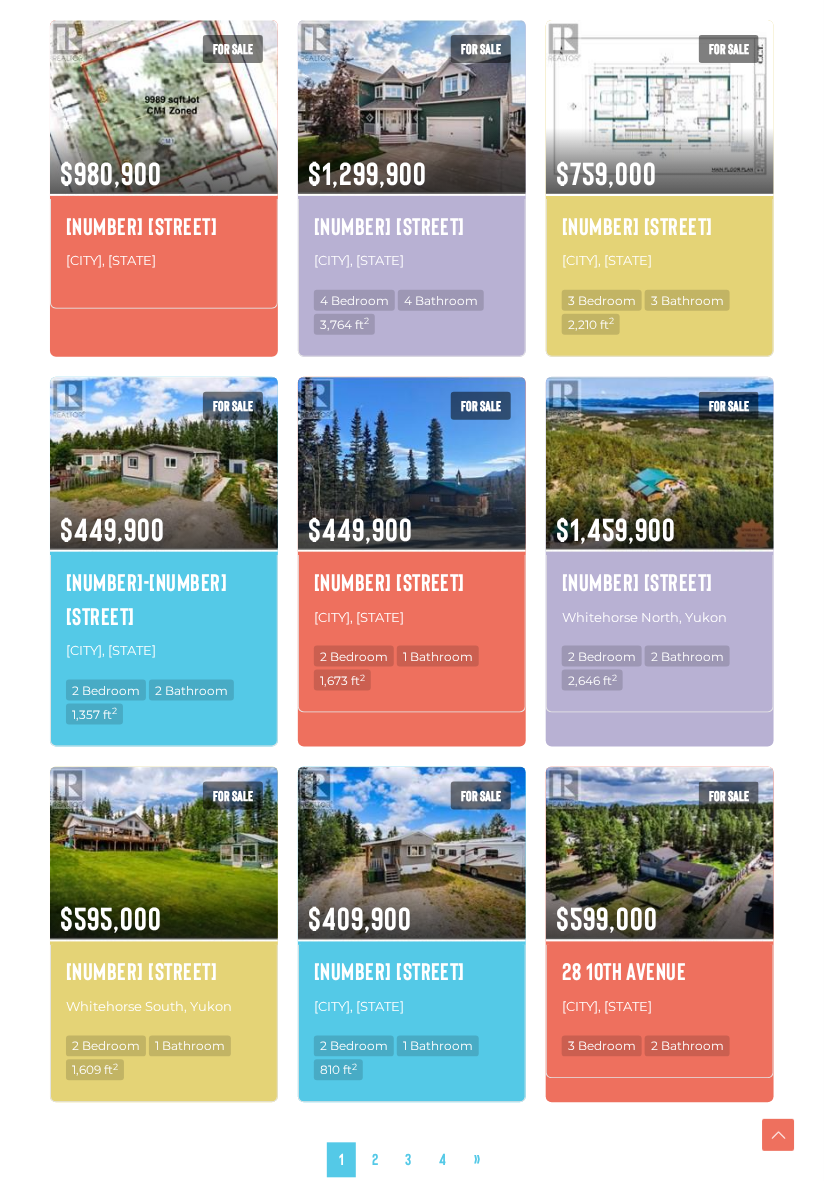 scroll, scrollTop: 1795, scrollLeft: 0, axis: vertical 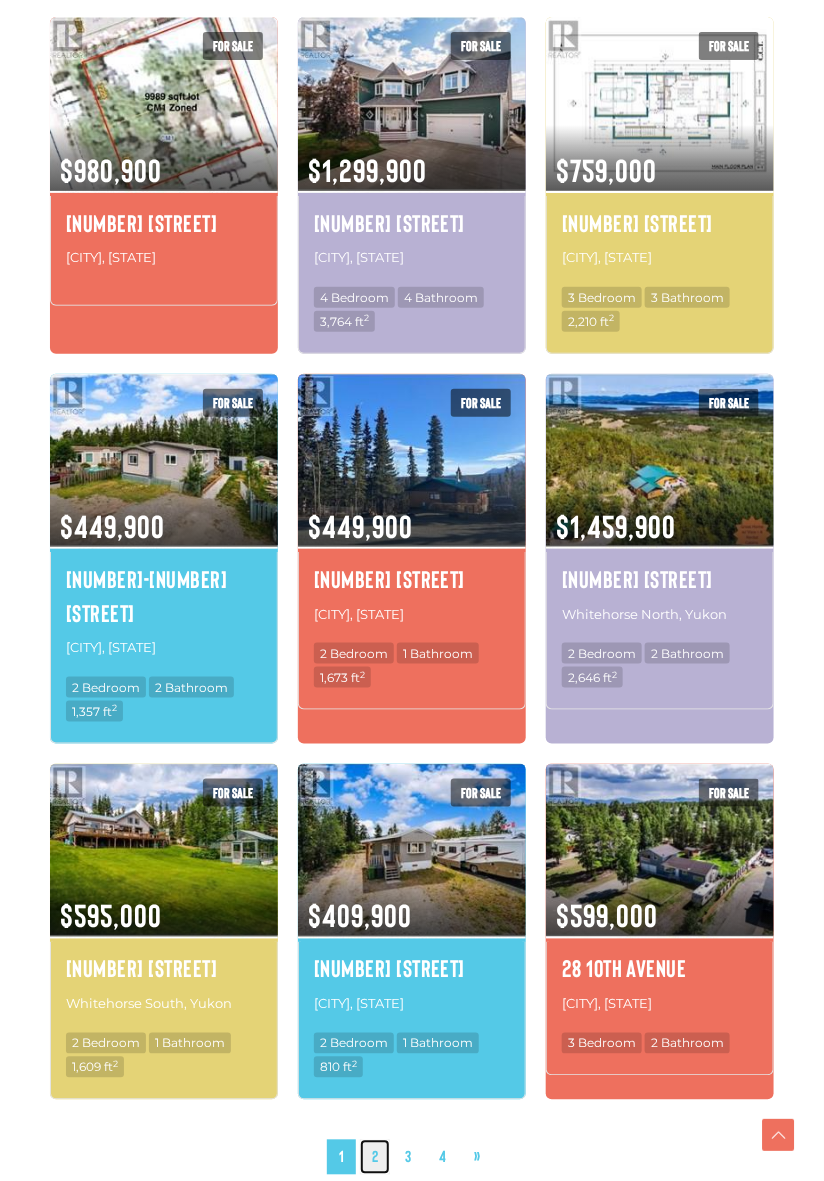 click on "2" at bounding box center (375, 1157) 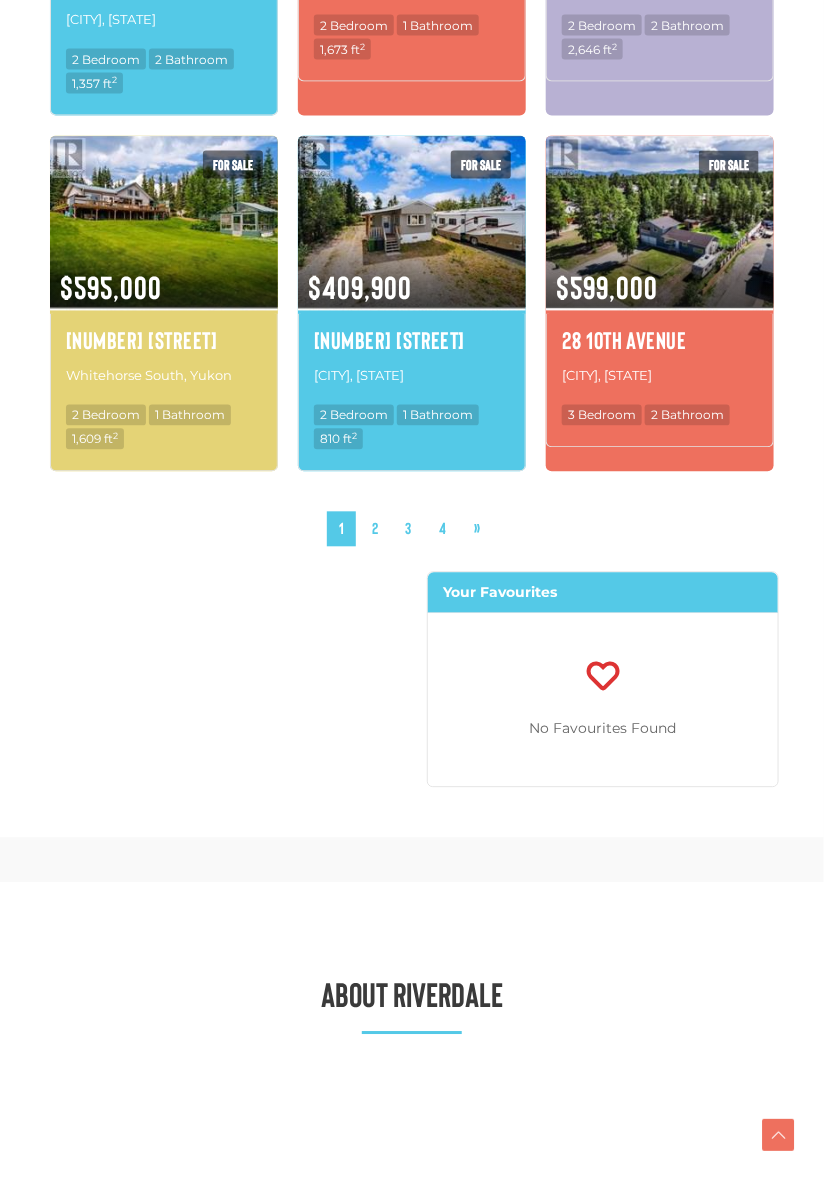 scroll, scrollTop: 2426, scrollLeft: 0, axis: vertical 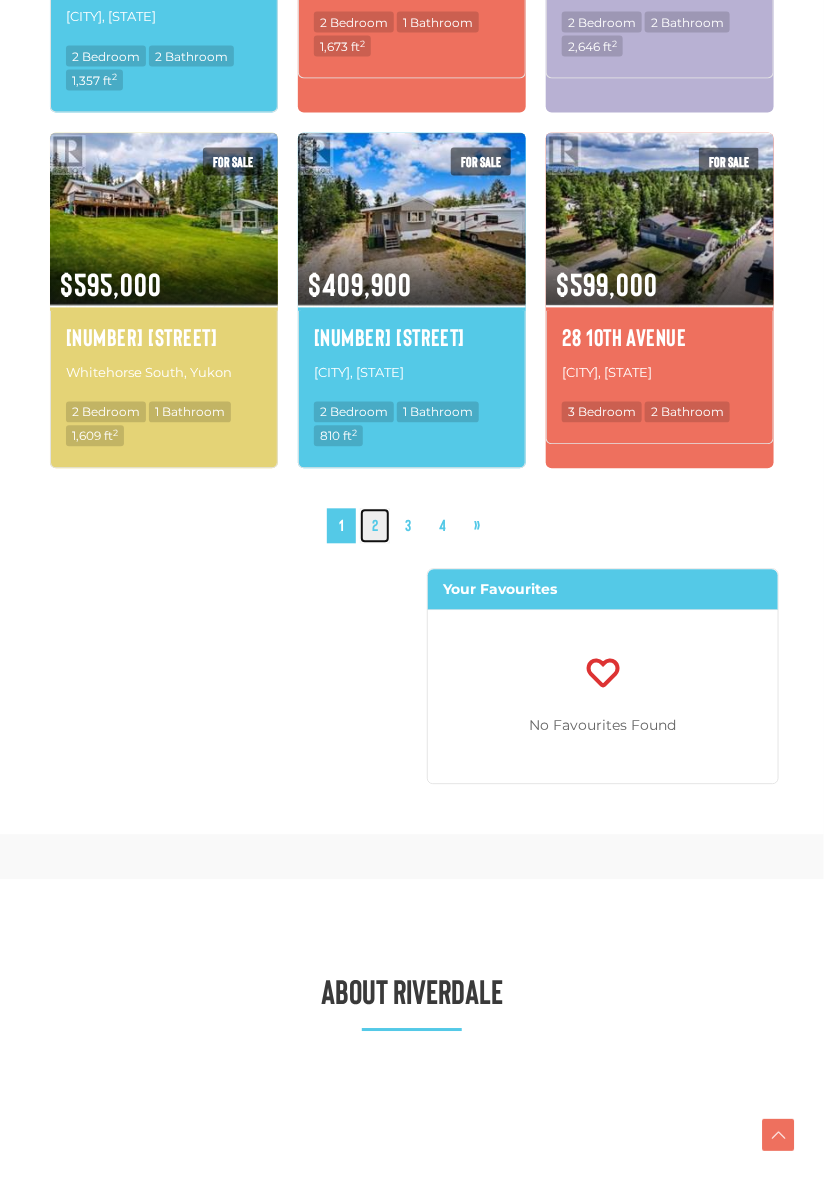 click on "2" at bounding box center [375, 526] 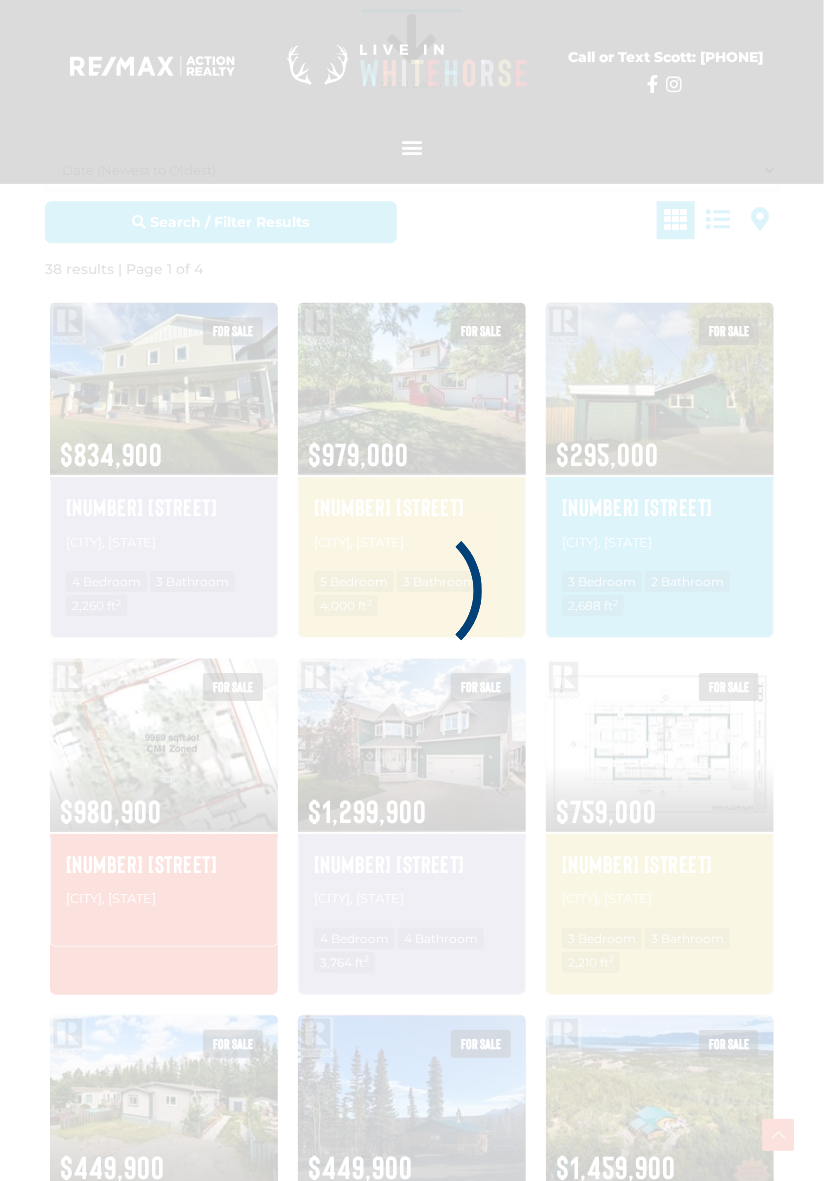 scroll, scrollTop: 1152, scrollLeft: 0, axis: vertical 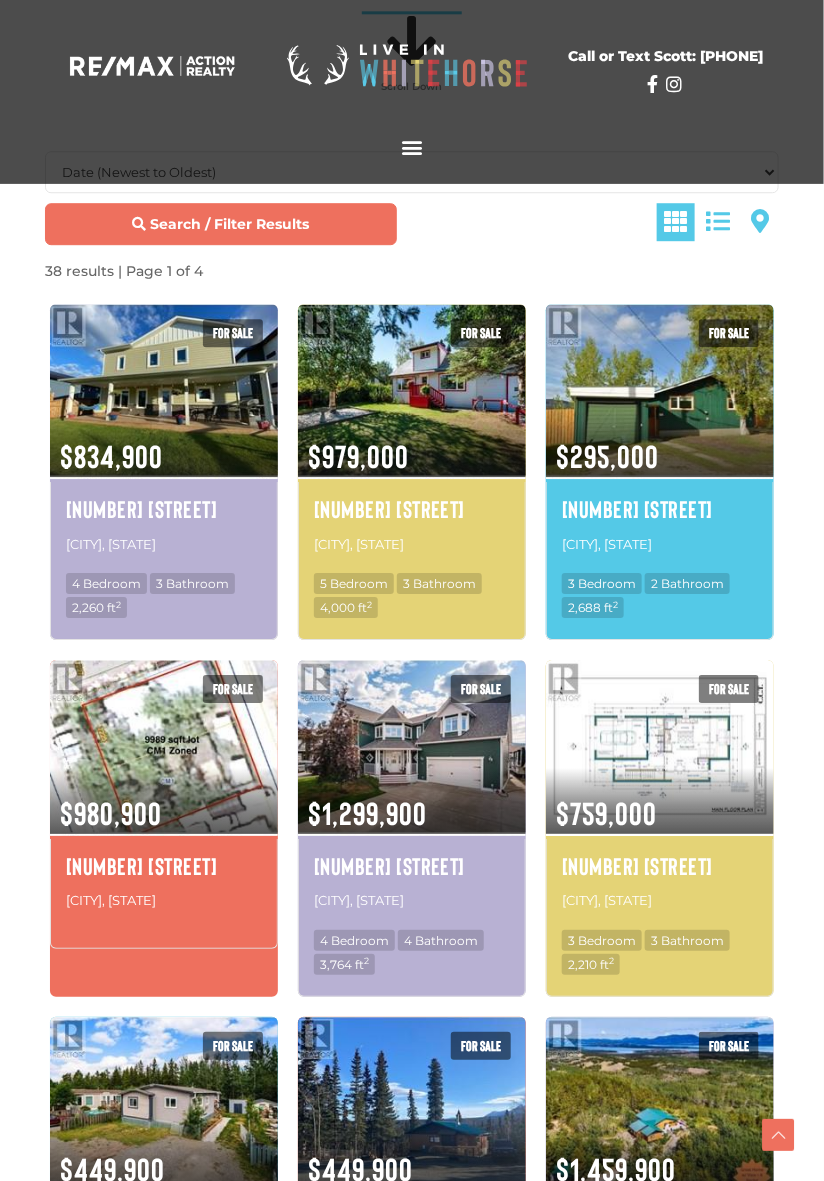 click on "Search / Filter Results" at bounding box center [221, 224] 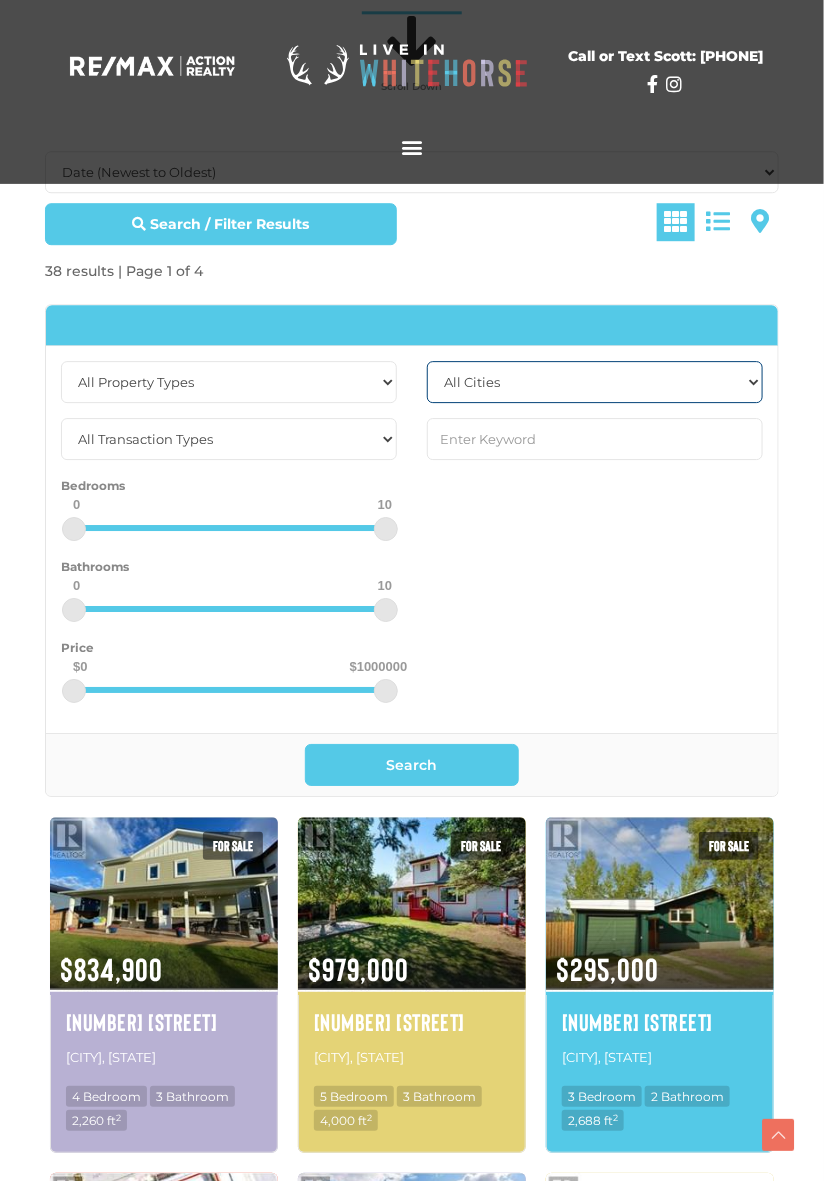 click on "All Cities Faro Haines Junction Whitehorse Whitehorse North Whitehorse South Yukon Wide" at bounding box center [595, 382] 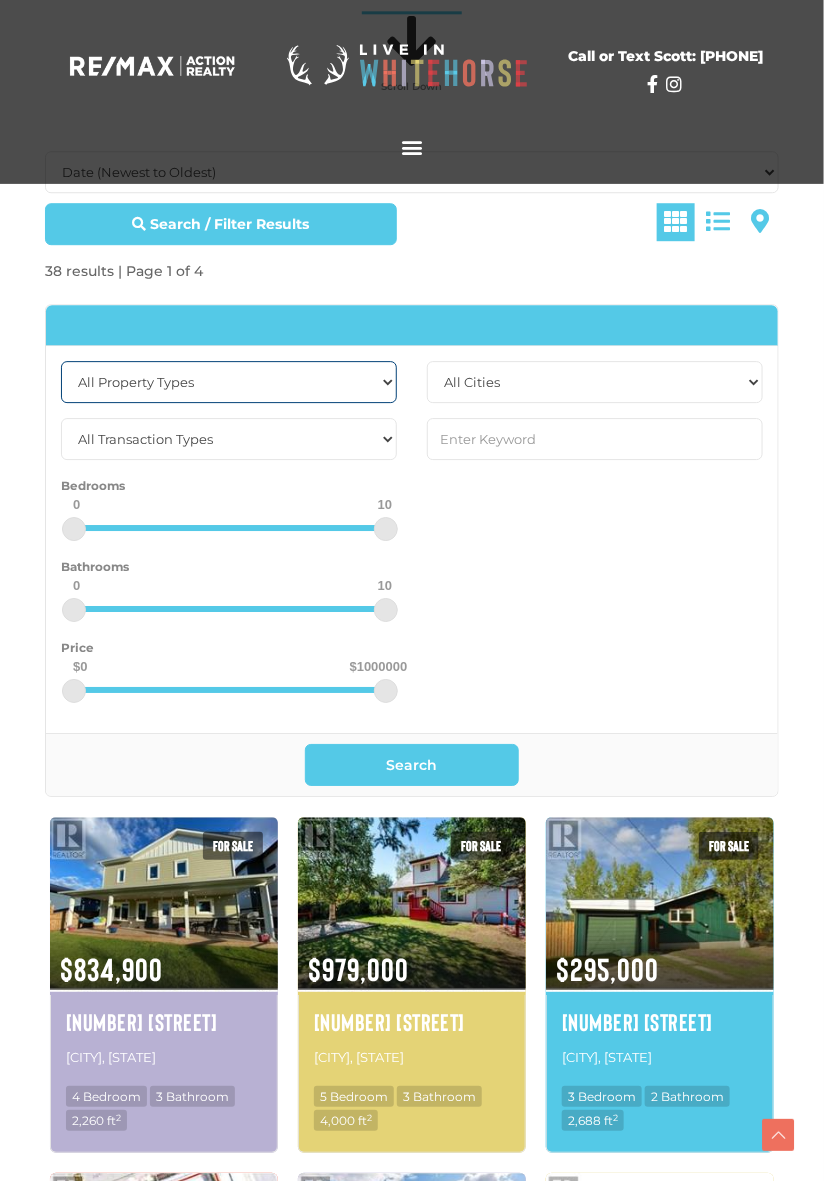 click on "All Property Types Business Office Other Single Family Vacant Land" at bounding box center (229, 382) 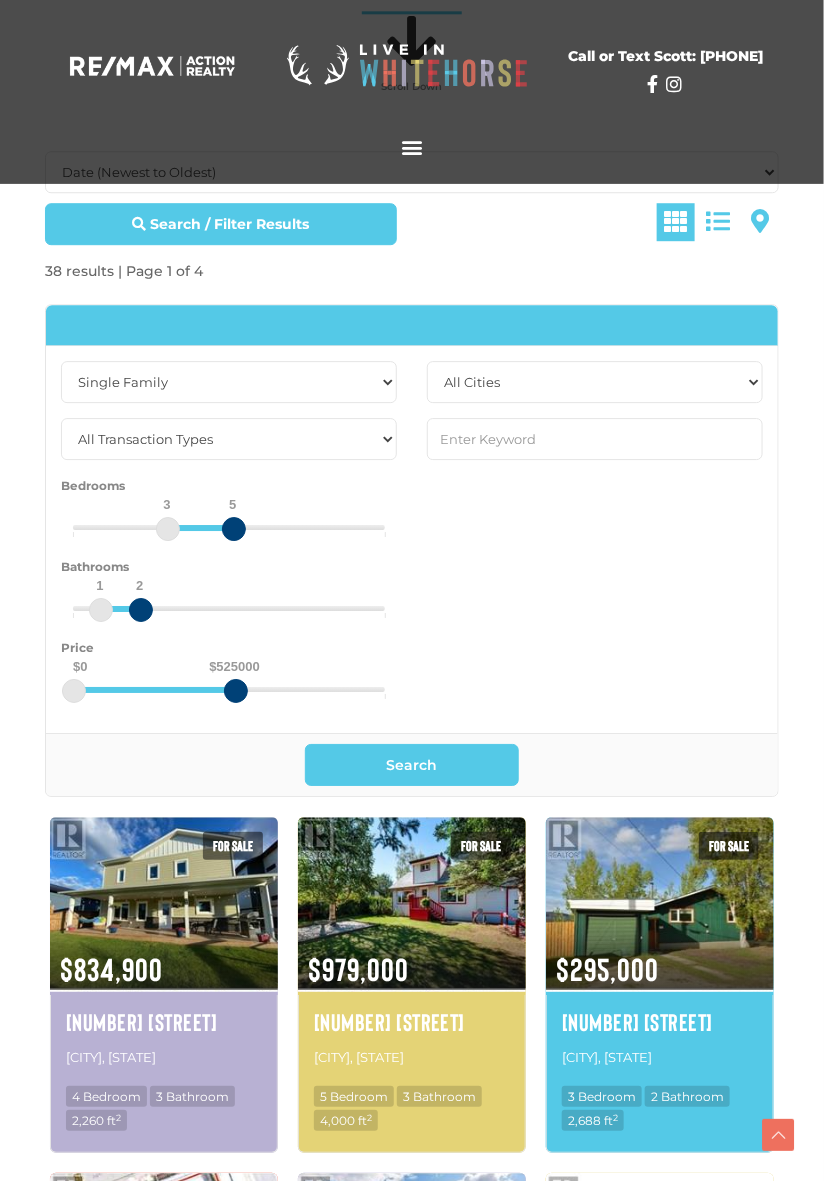 click on "Search" at bounding box center [412, 765] 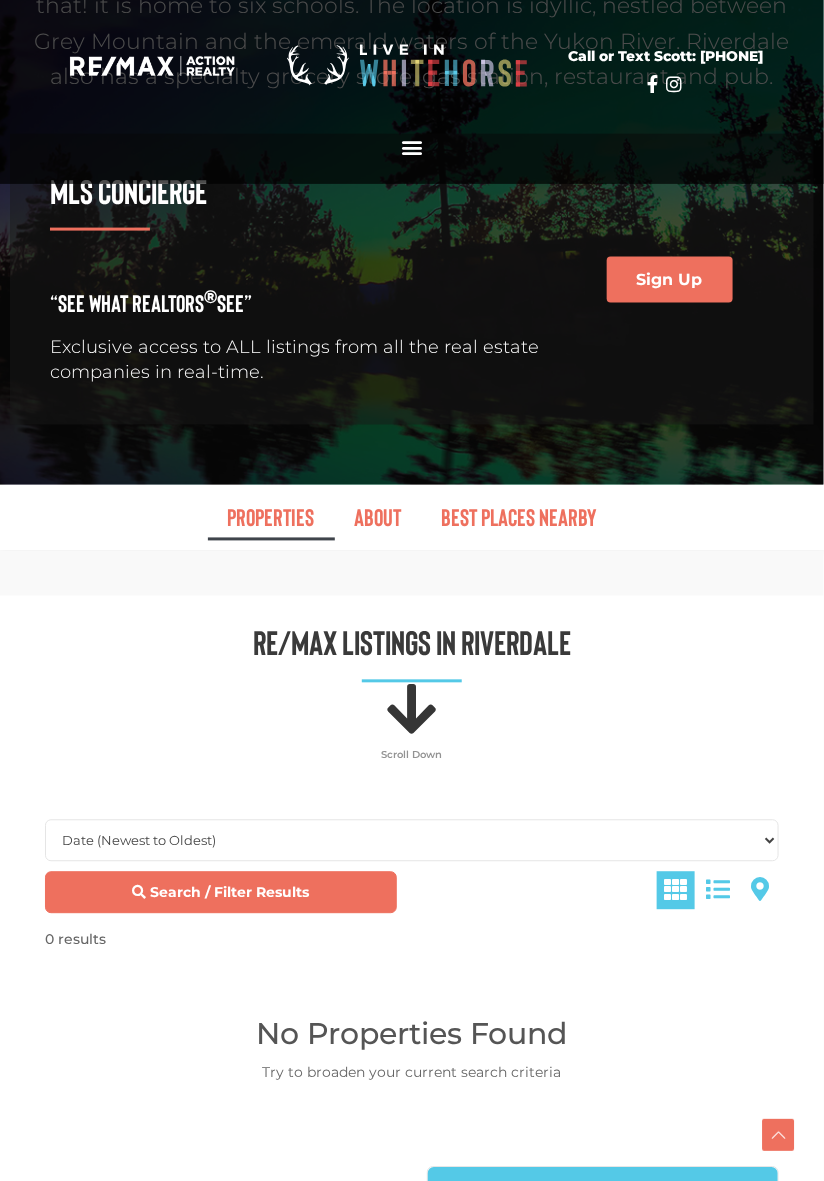 scroll, scrollTop: 481, scrollLeft: 0, axis: vertical 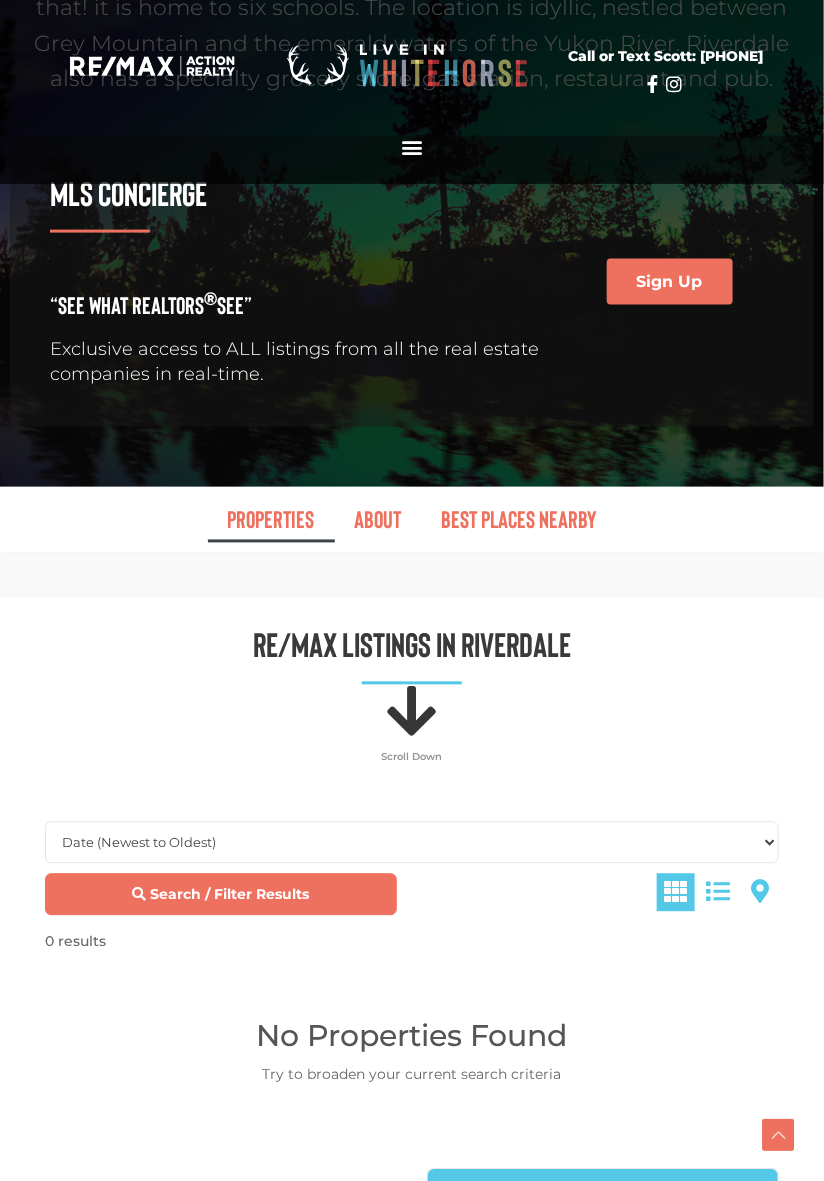 click on "Search / Filter Results" at bounding box center [221, 895] 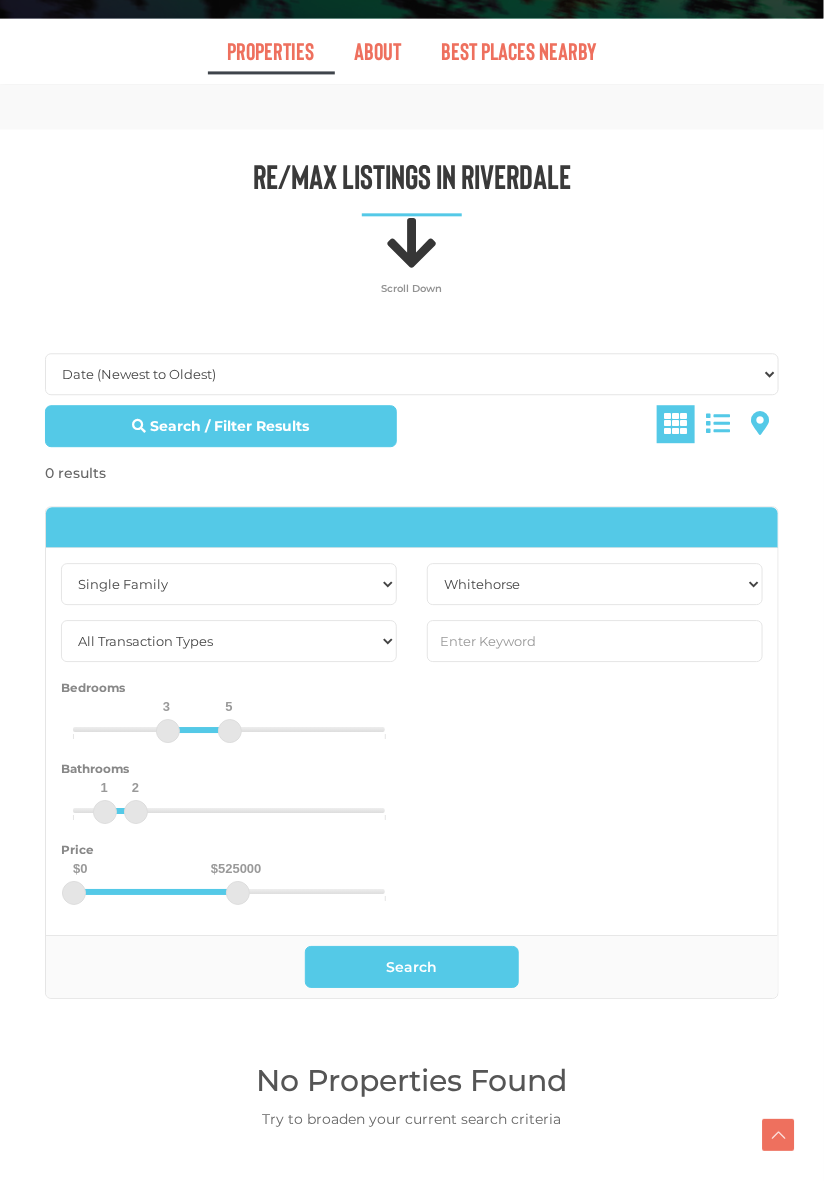scroll, scrollTop: 951, scrollLeft: 0, axis: vertical 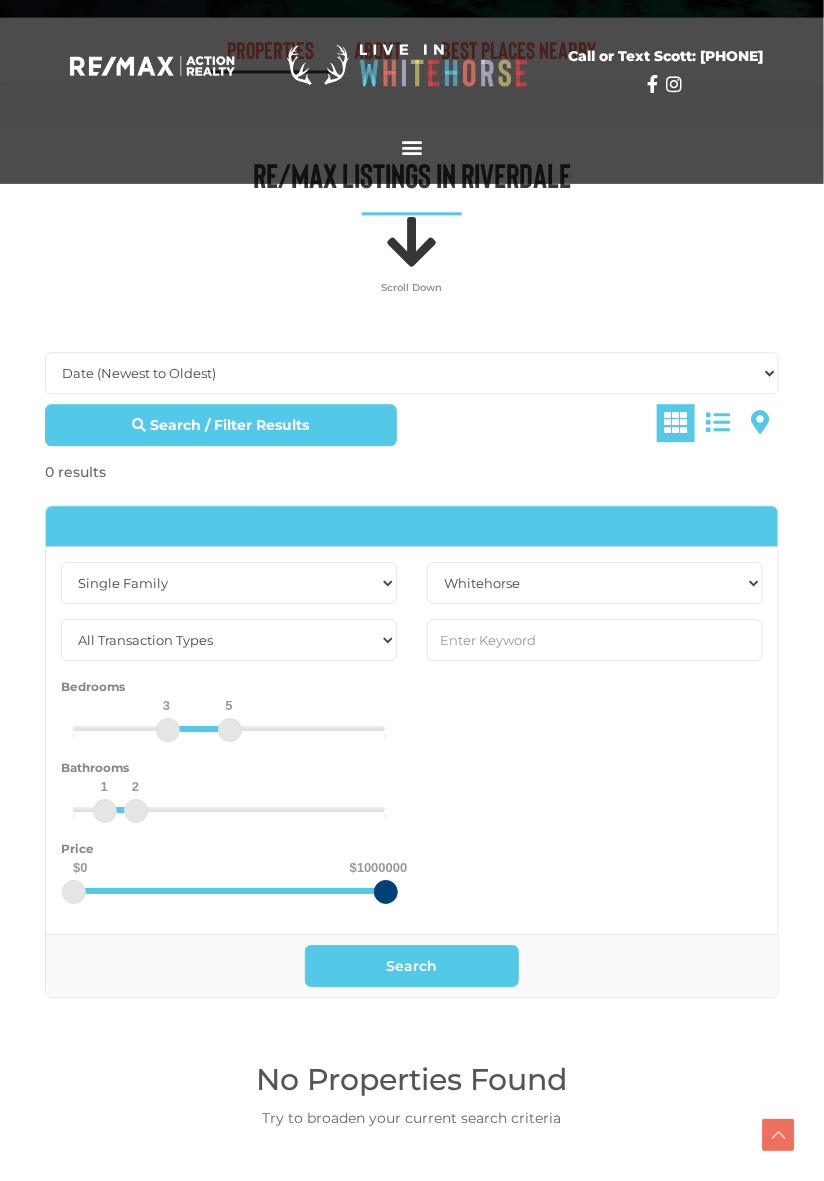 click on "Search" at bounding box center [412, 966] 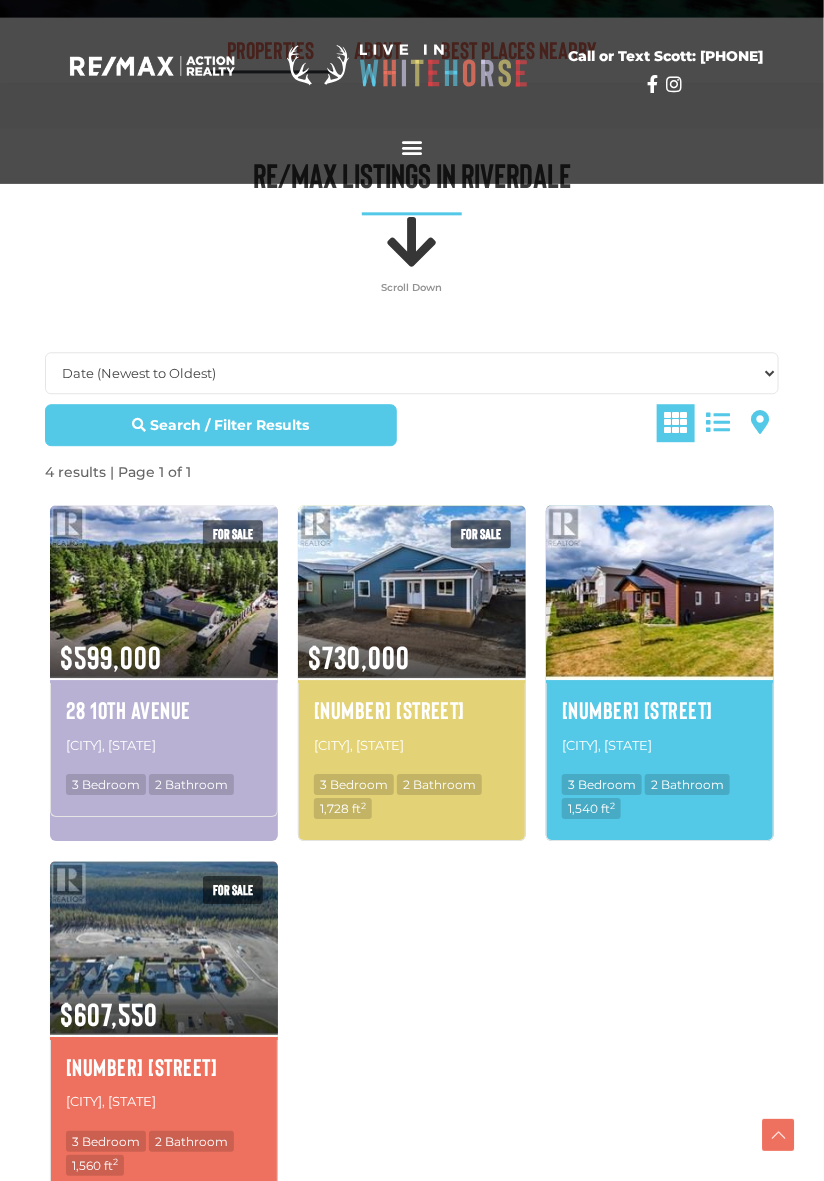 click at bounding box center (660, 591) 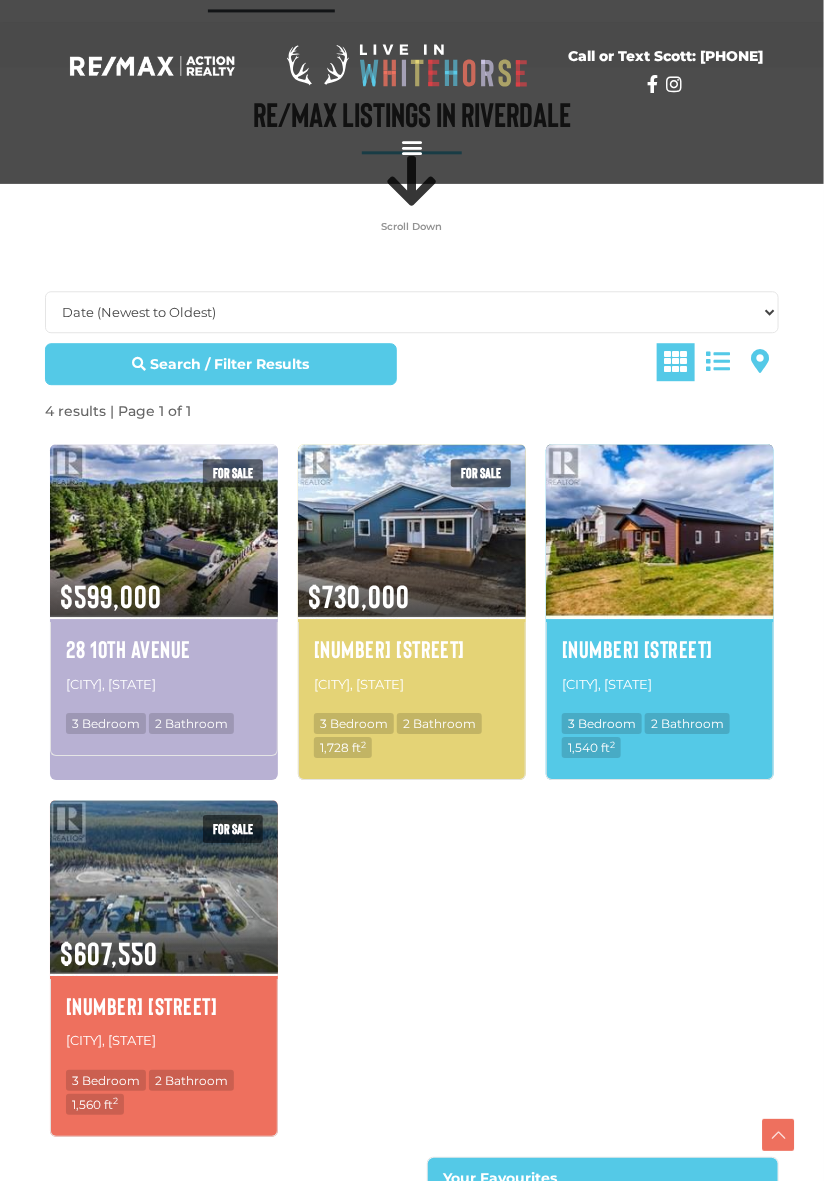 scroll, scrollTop: 1015, scrollLeft: 0, axis: vertical 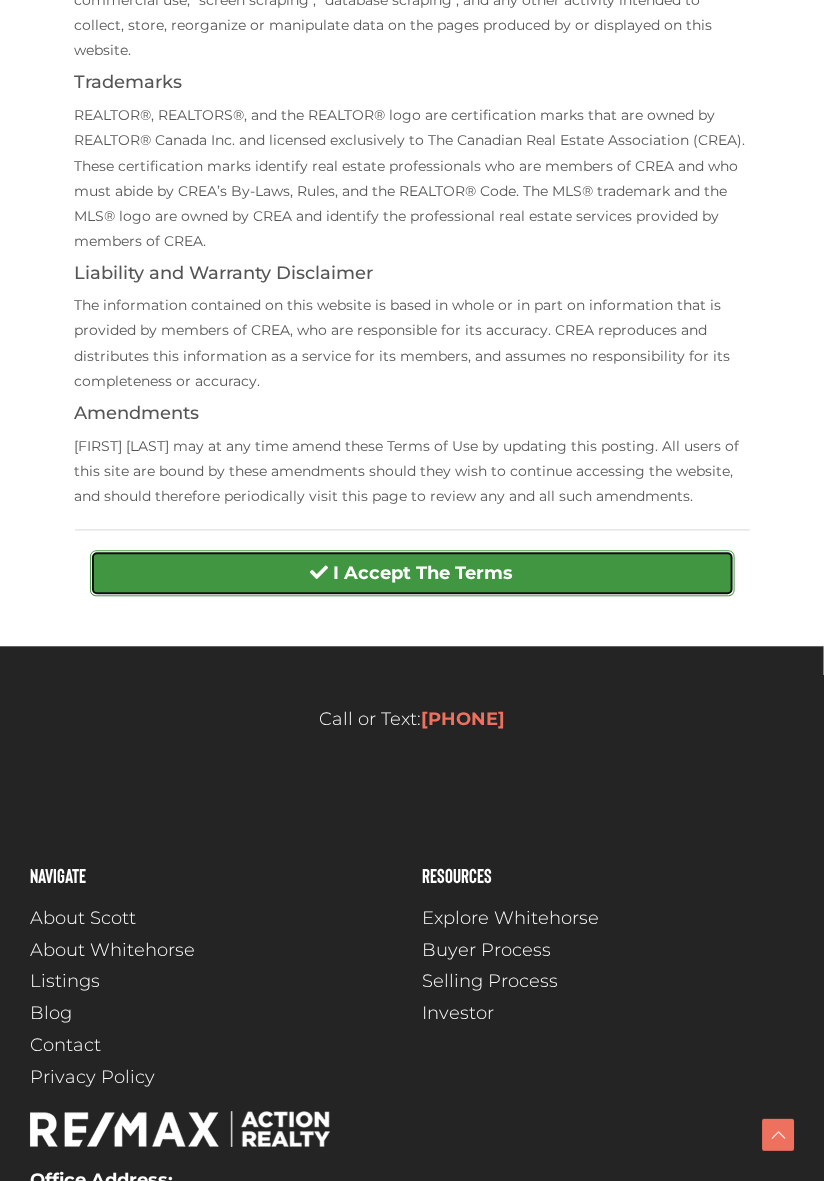 click on "I Accept The Terms" at bounding box center [412, 574] 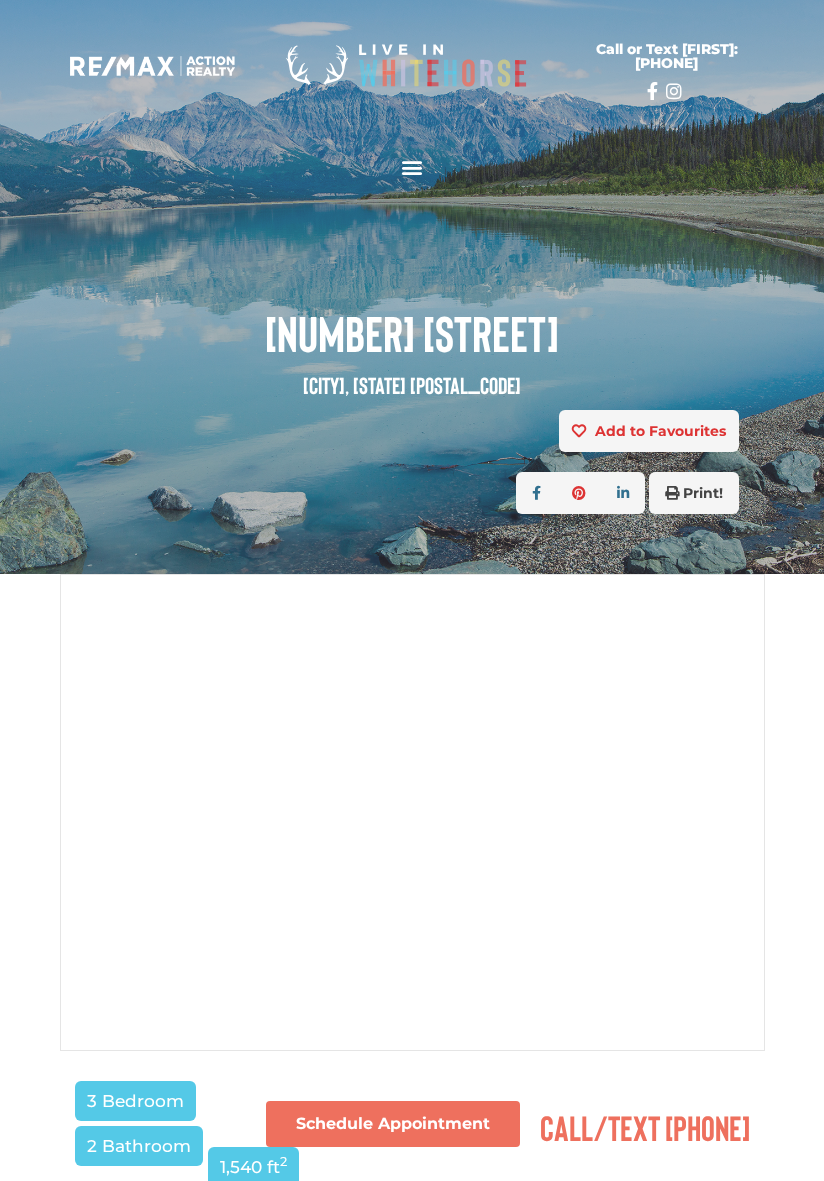 scroll, scrollTop: 0, scrollLeft: 0, axis: both 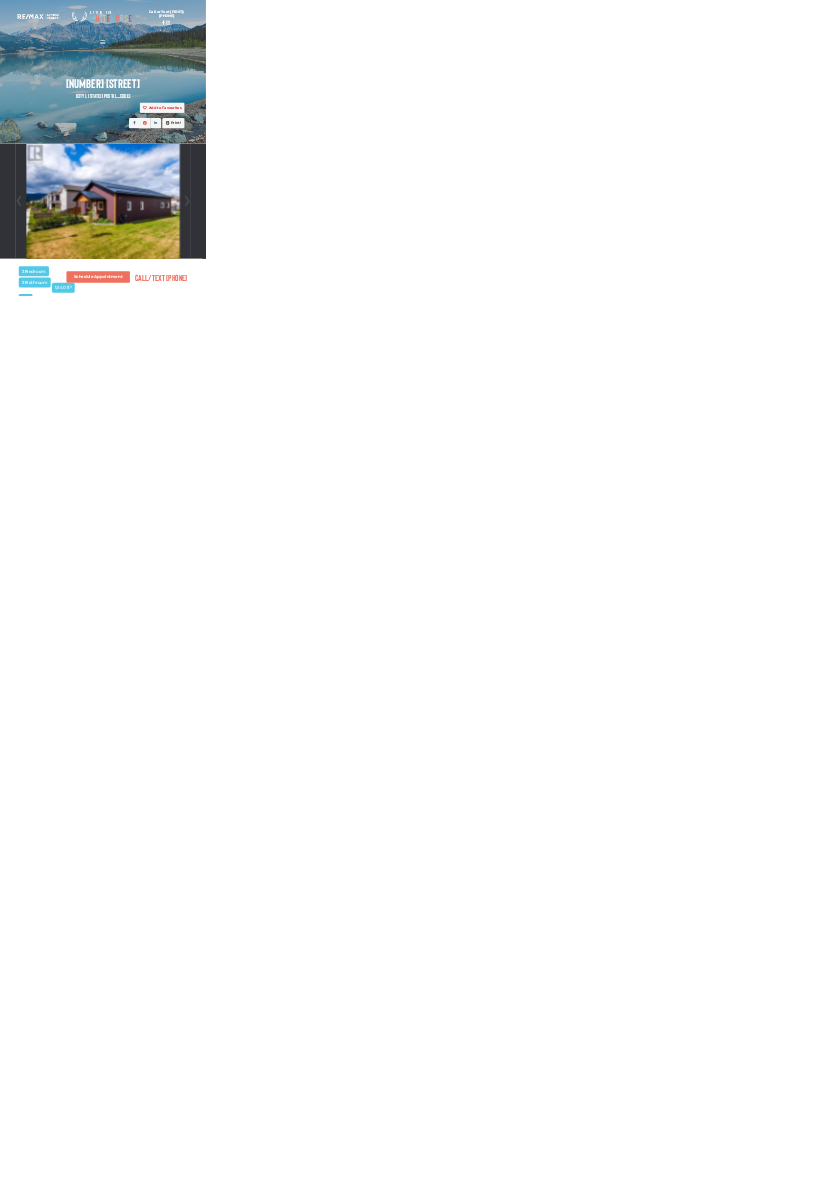 click at bounding box center [412, 805] 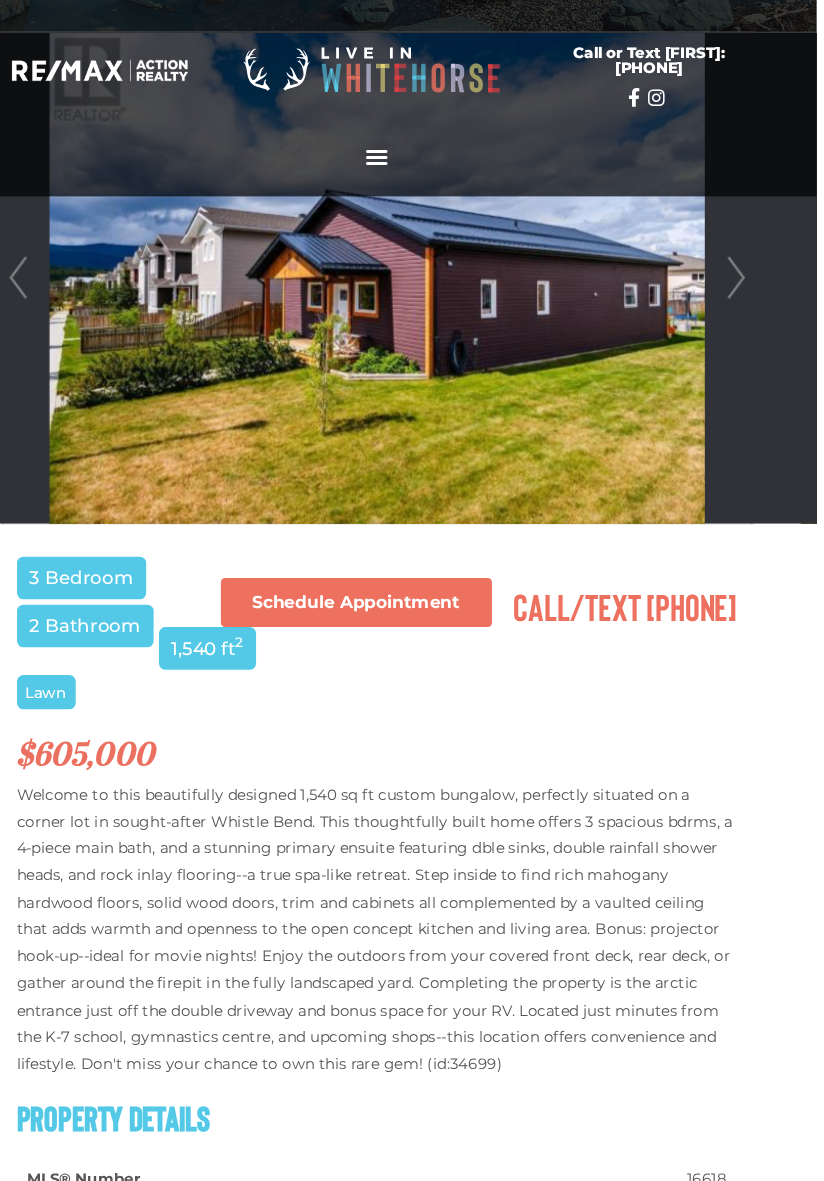 scroll, scrollTop: 543, scrollLeft: 0, axis: vertical 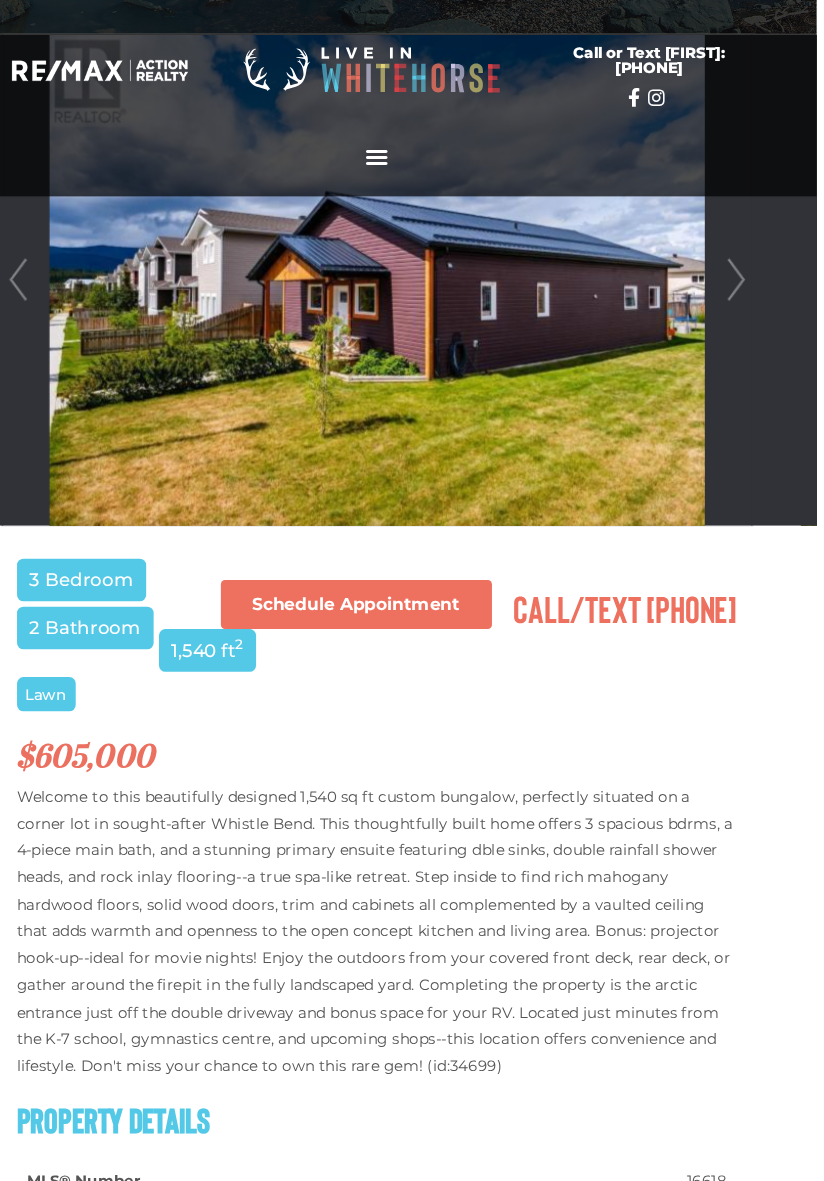 click on "Next" at bounding box center (749, 262) 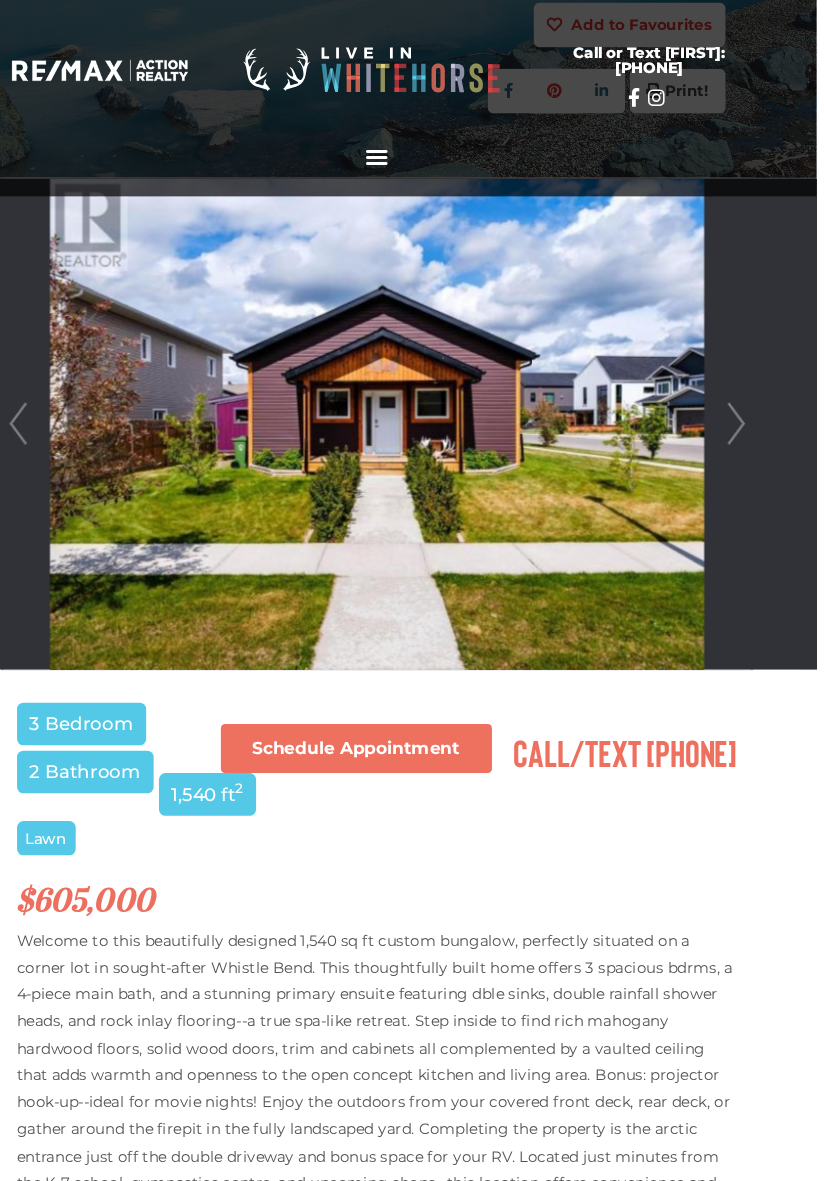 scroll, scrollTop: 407, scrollLeft: 0, axis: vertical 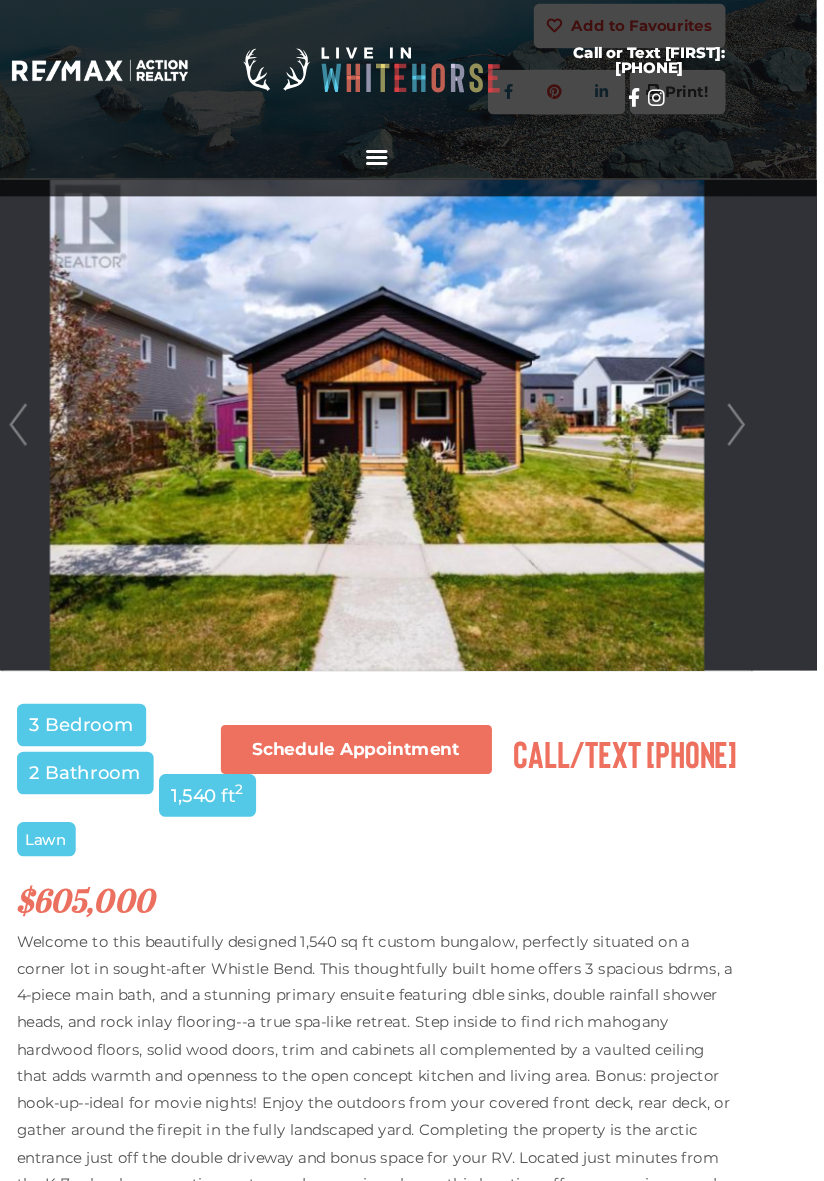 click on "Next" at bounding box center (749, 398) 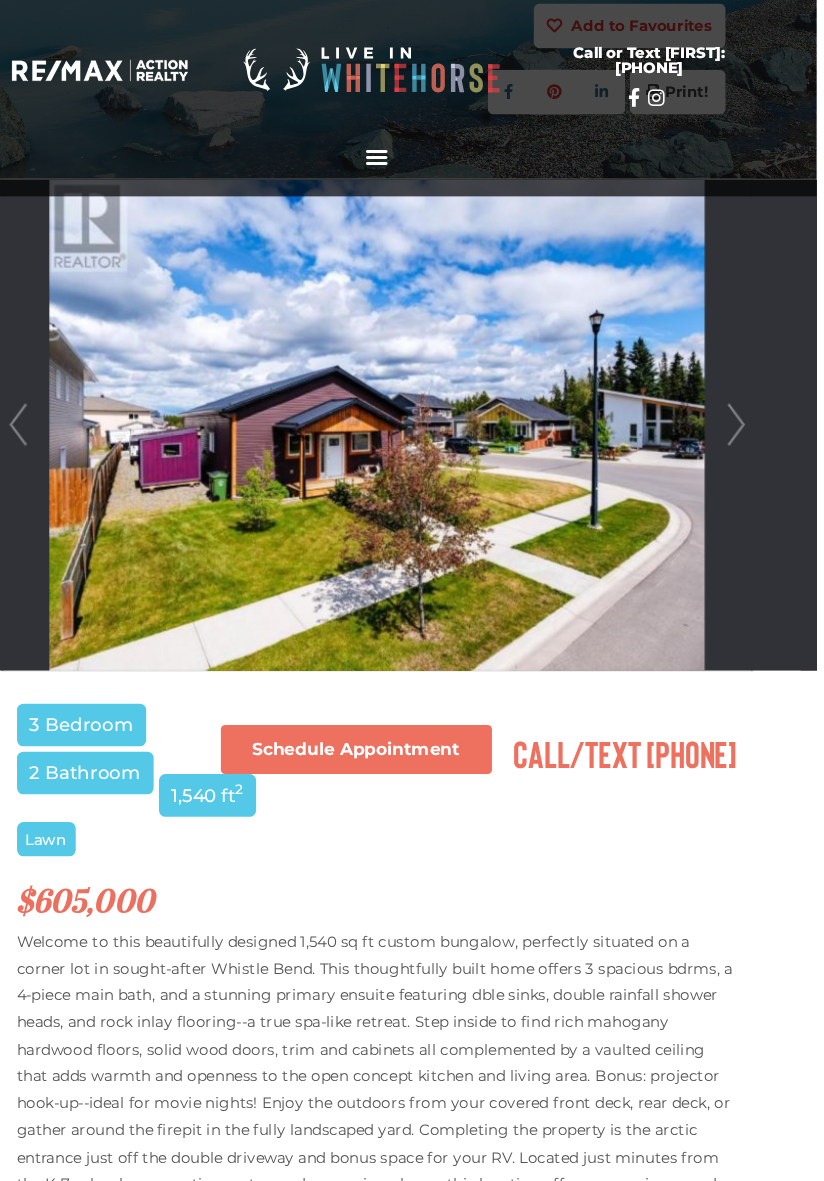 click on "Next" at bounding box center [749, 398] 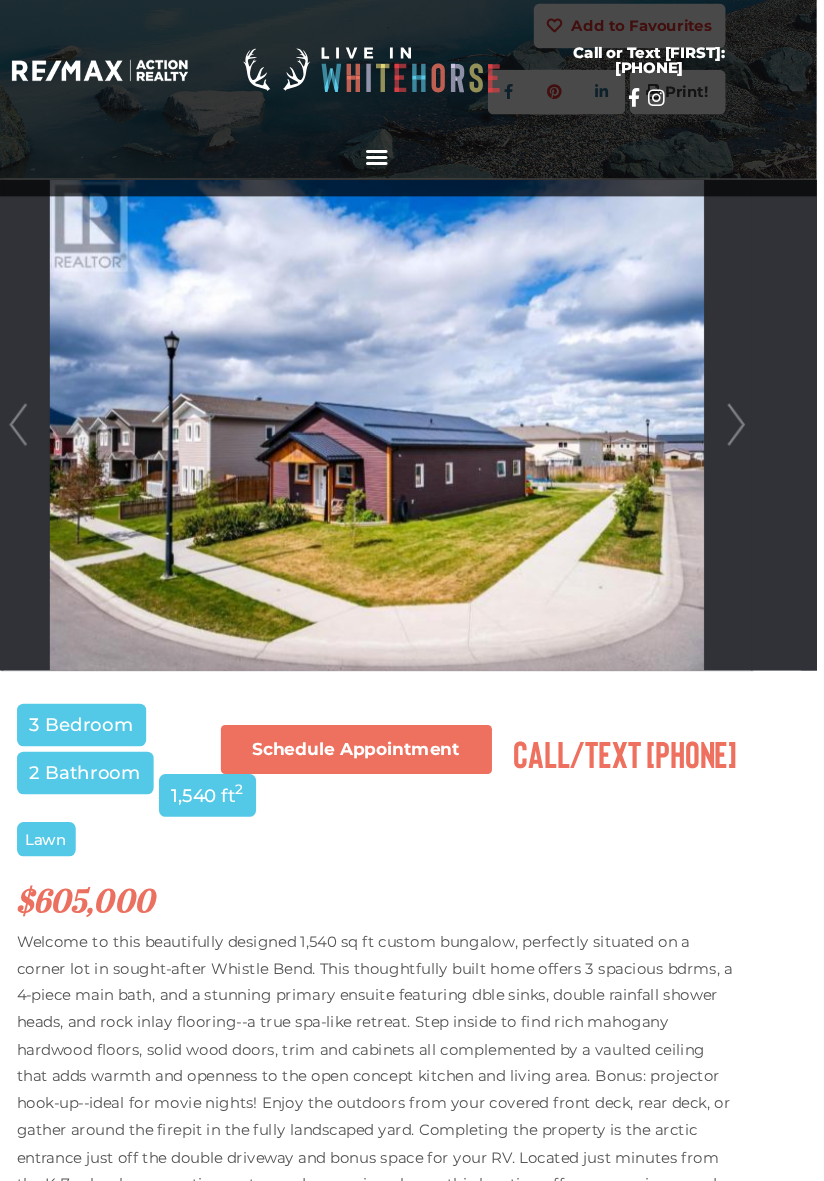 click on "Next" at bounding box center [749, 398] 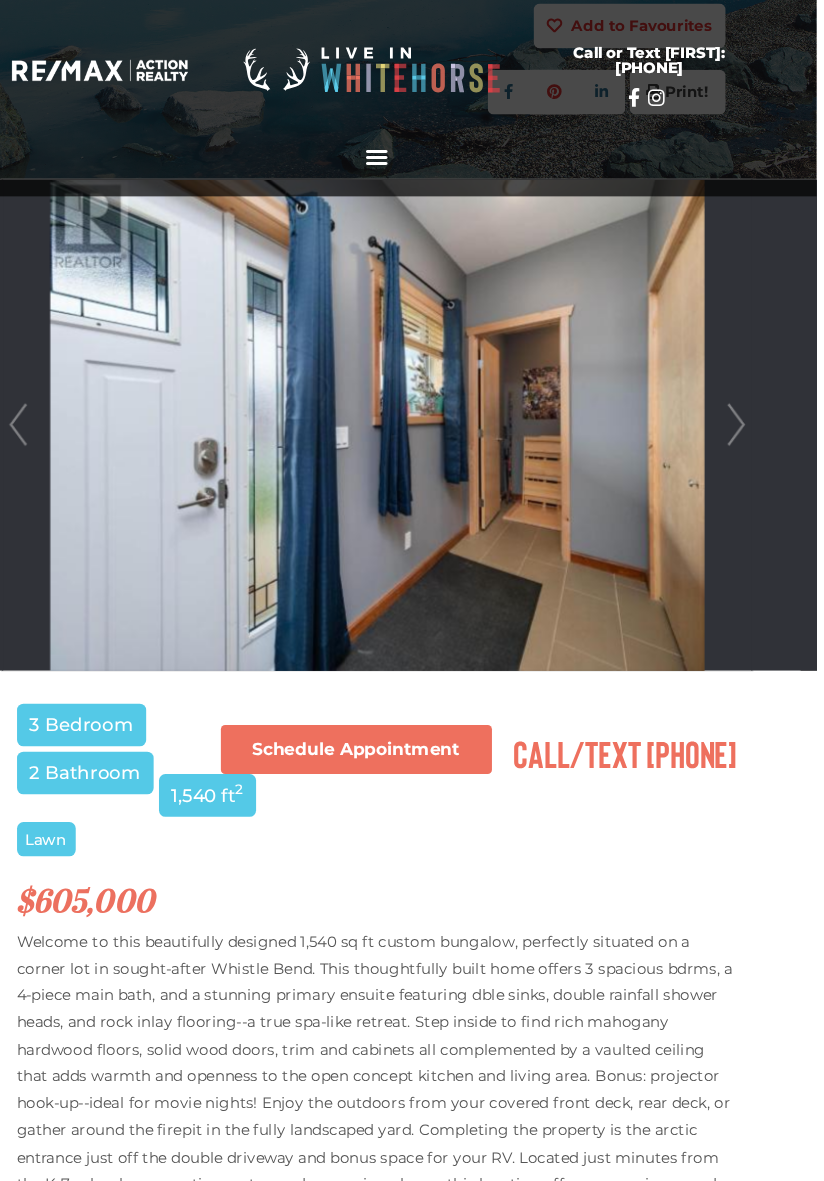 click on "Next" at bounding box center [749, 398] 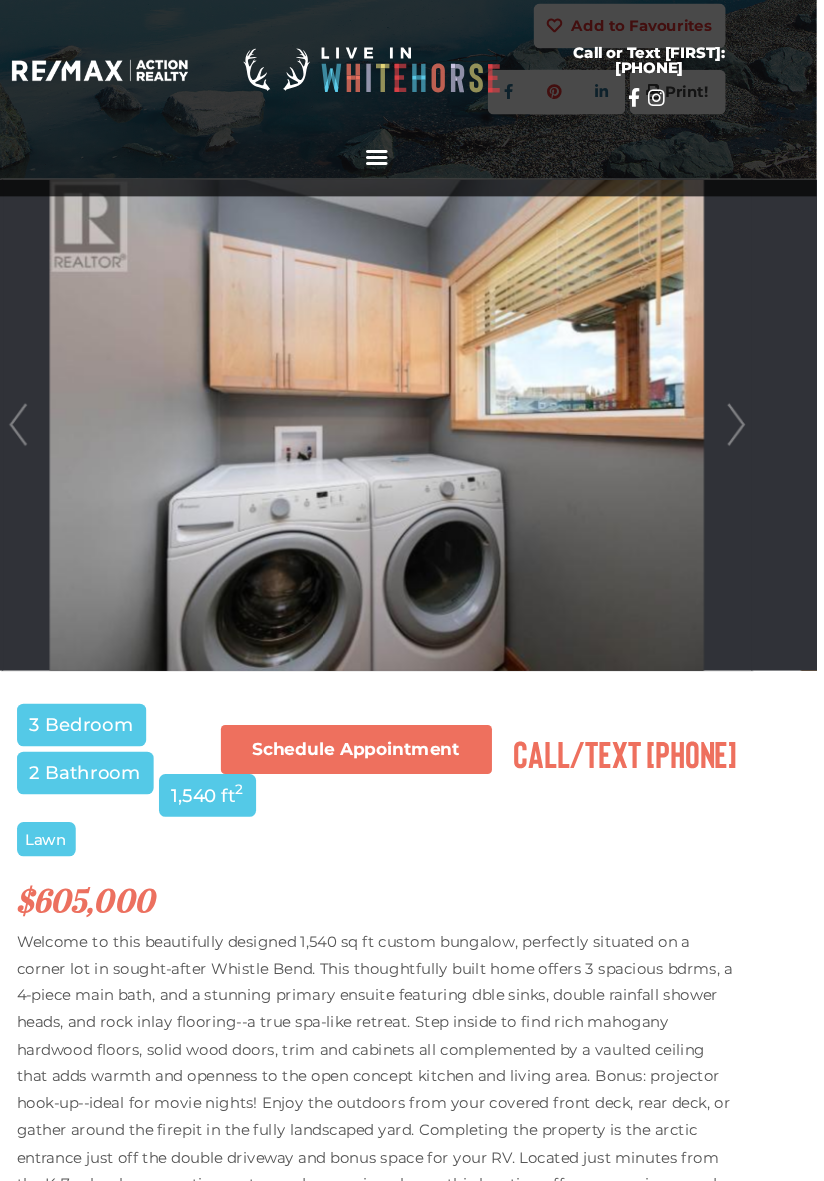 click on "Next" at bounding box center [749, 398] 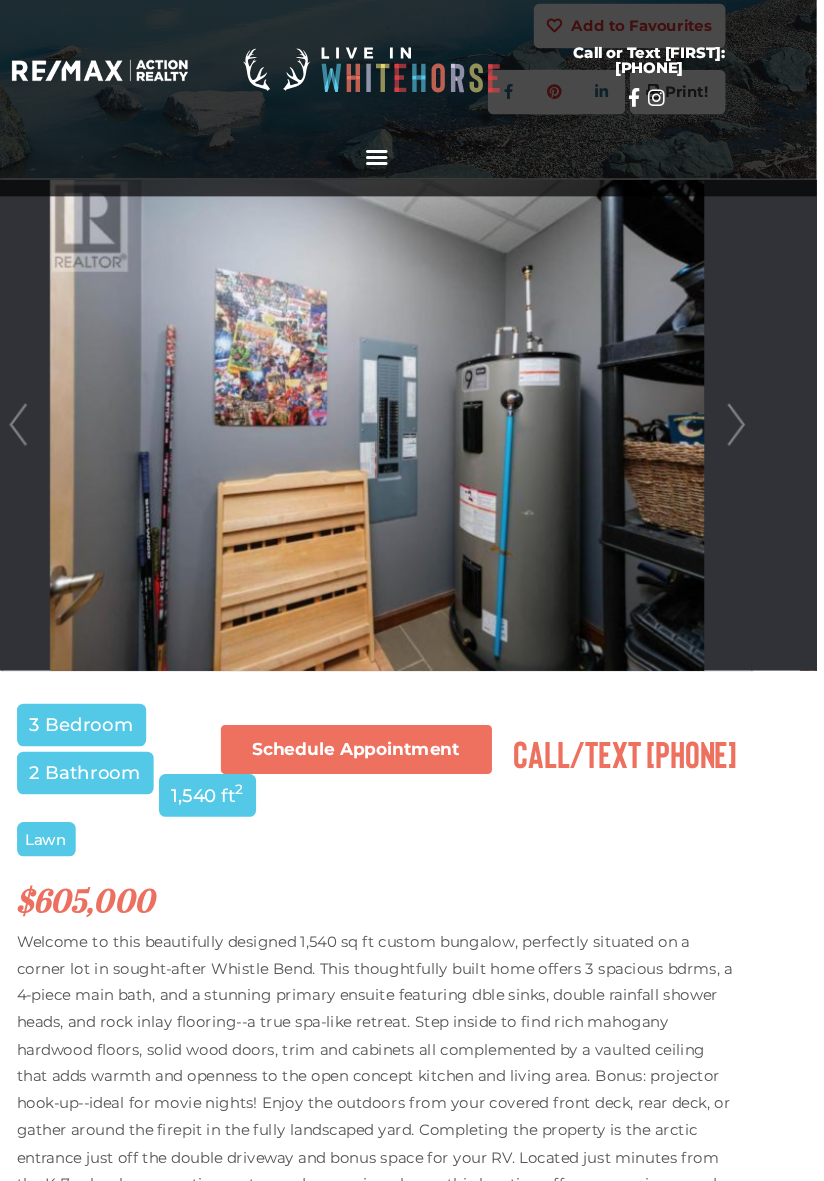 click on "Next" at bounding box center (749, 398) 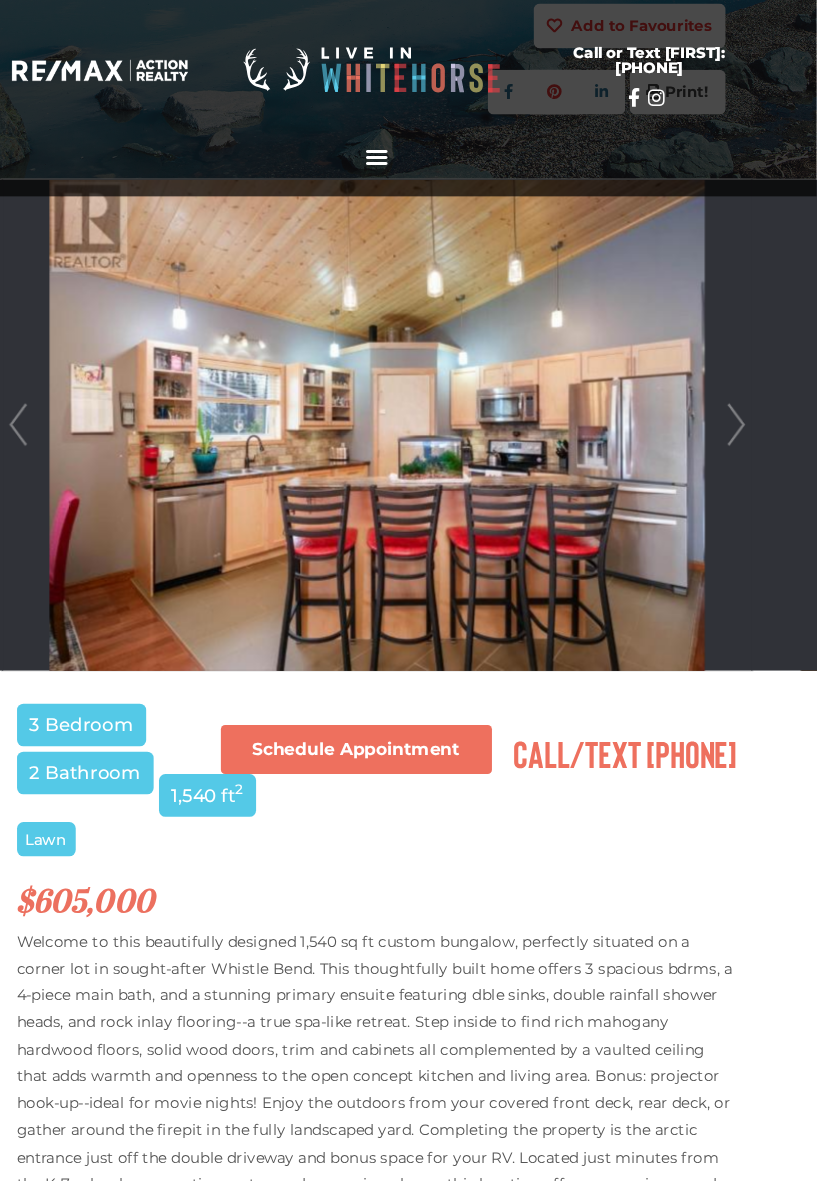 click on "Next" at bounding box center [749, 398] 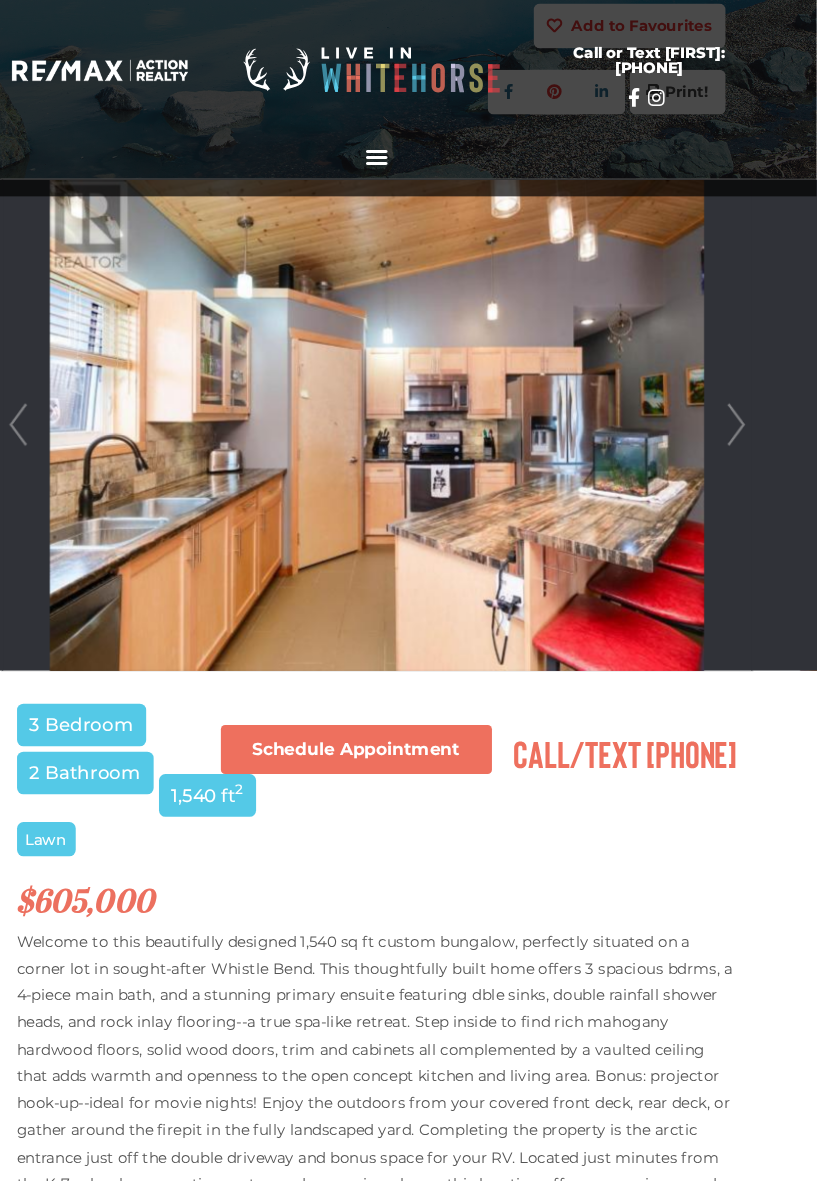 click on "Next" at bounding box center (749, 398) 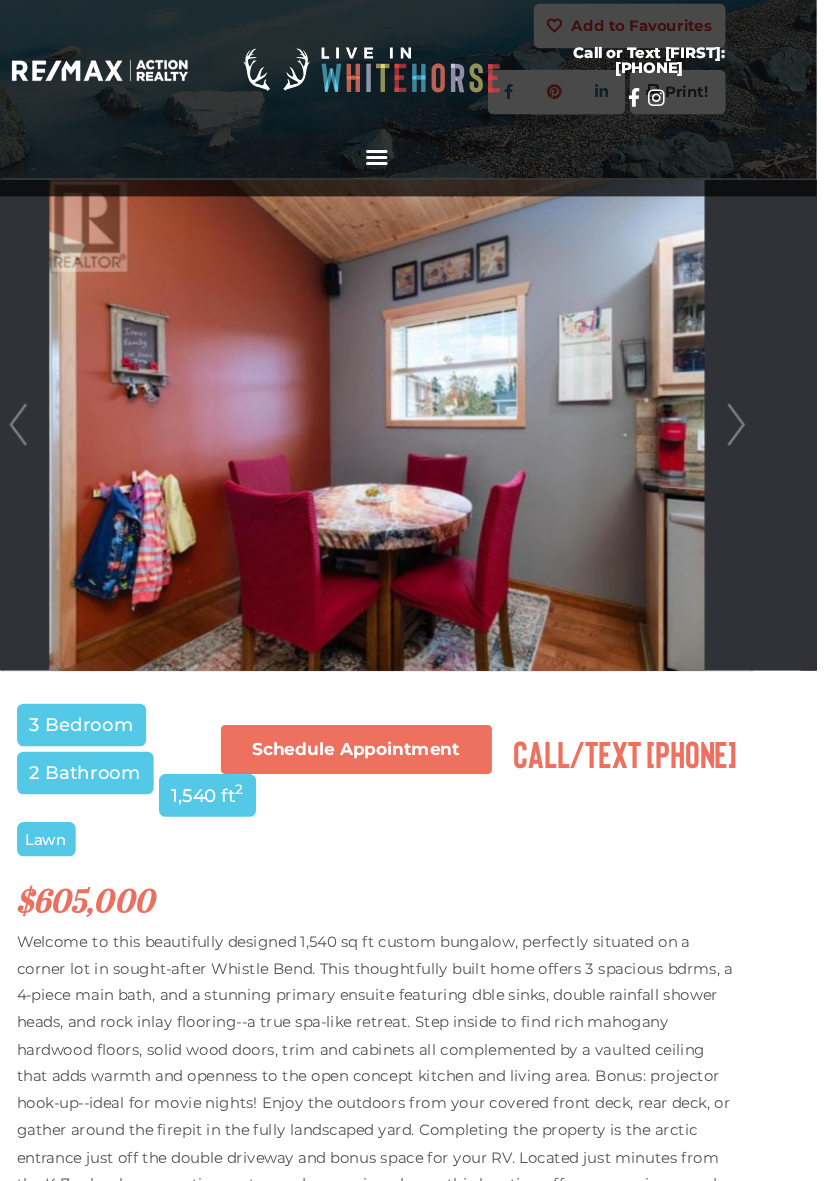 click on "Next" at bounding box center [749, 398] 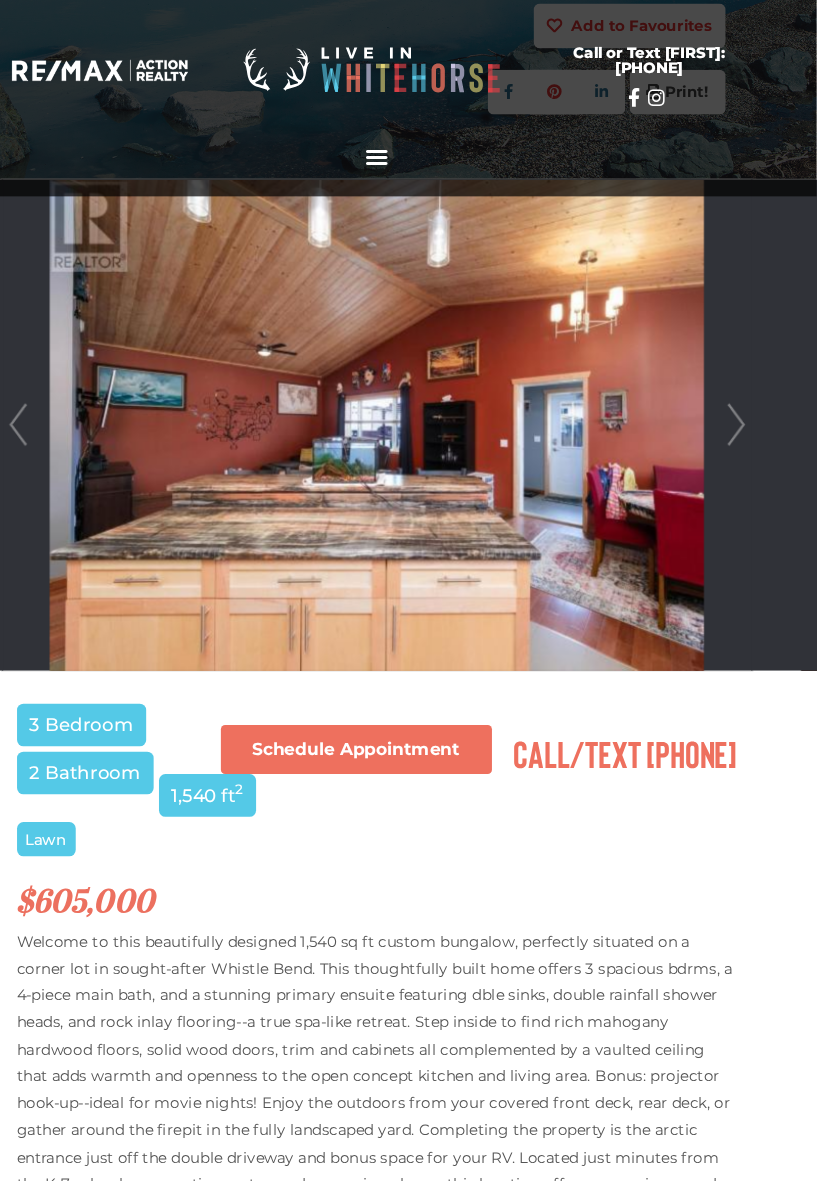 click on "Next" at bounding box center [749, 398] 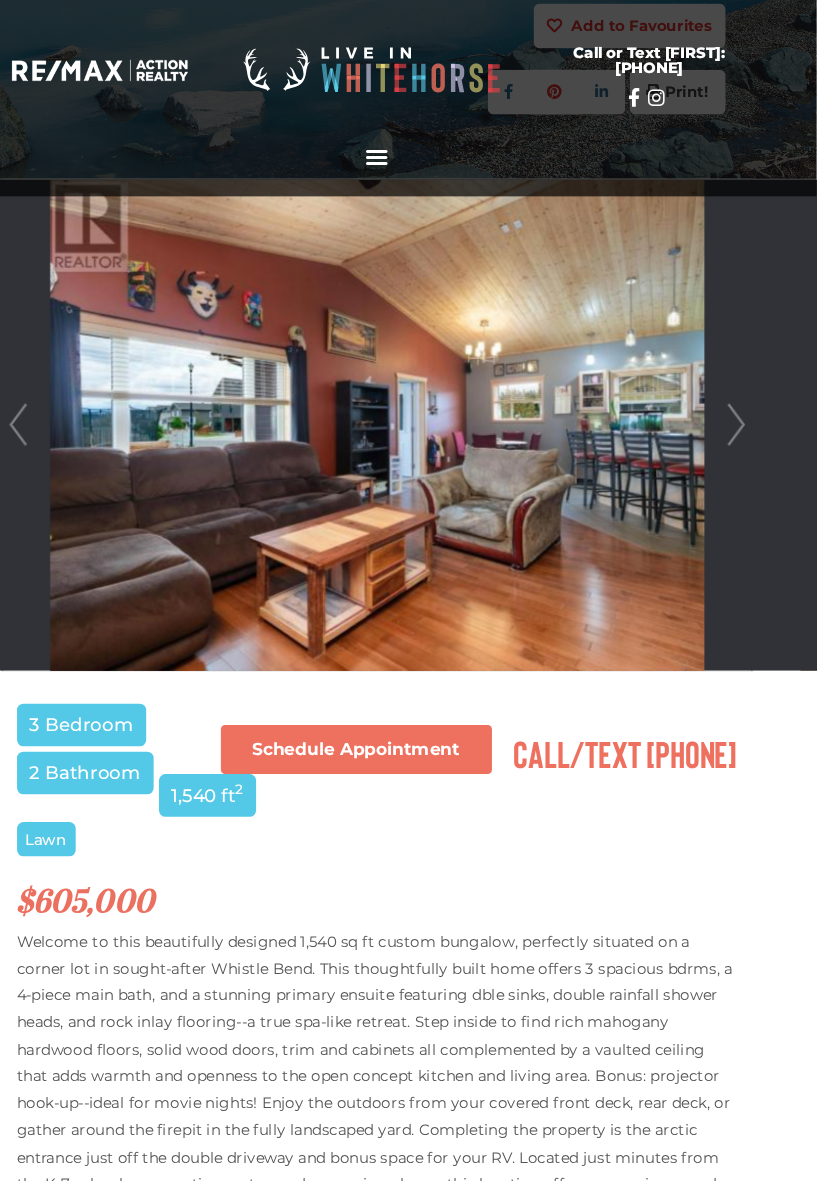 click on "Next" at bounding box center (749, 398) 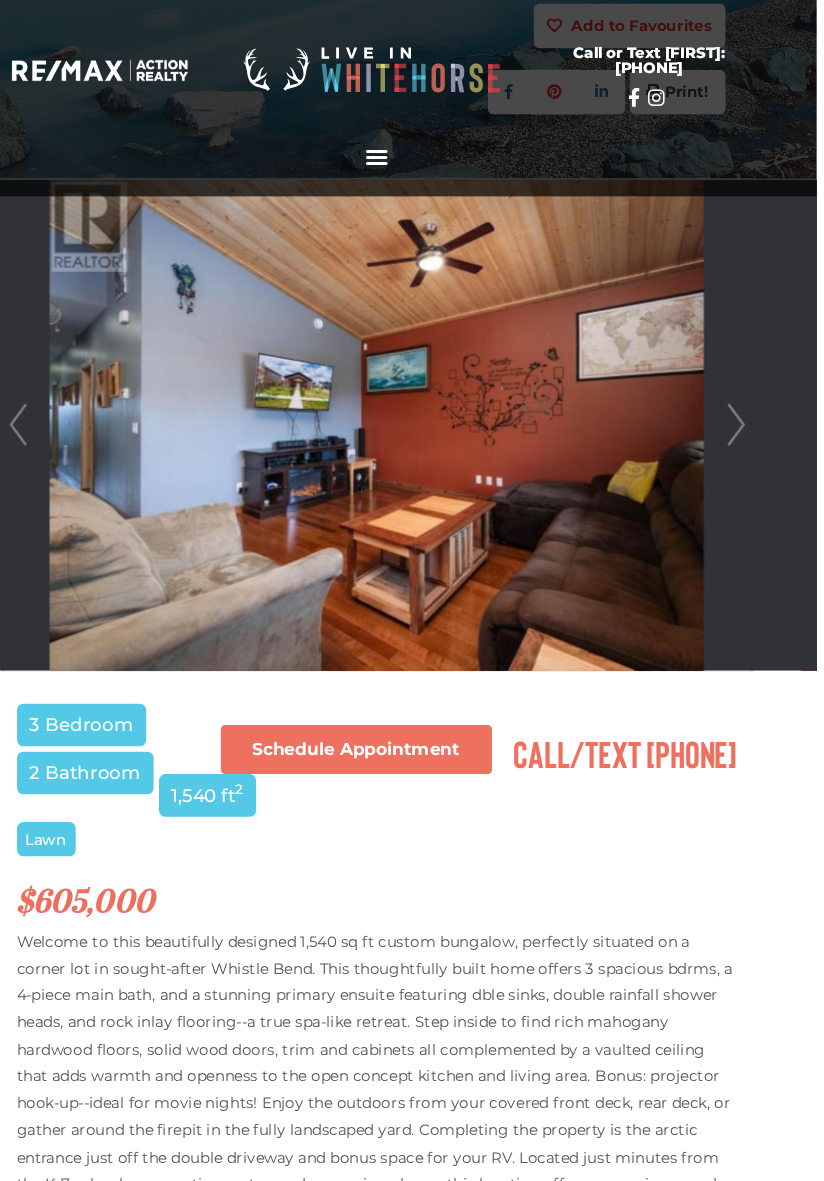 click on "Next" at bounding box center [749, 398] 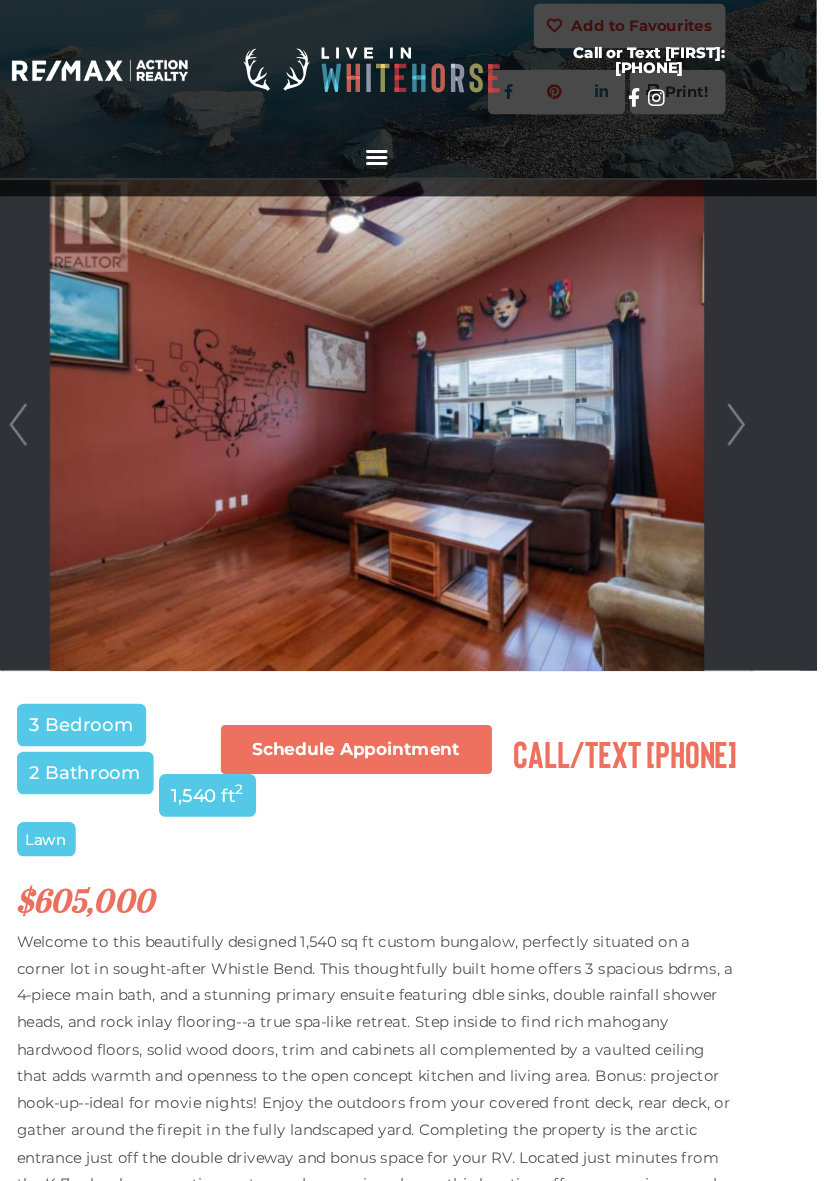 click on "Next" at bounding box center [749, 398] 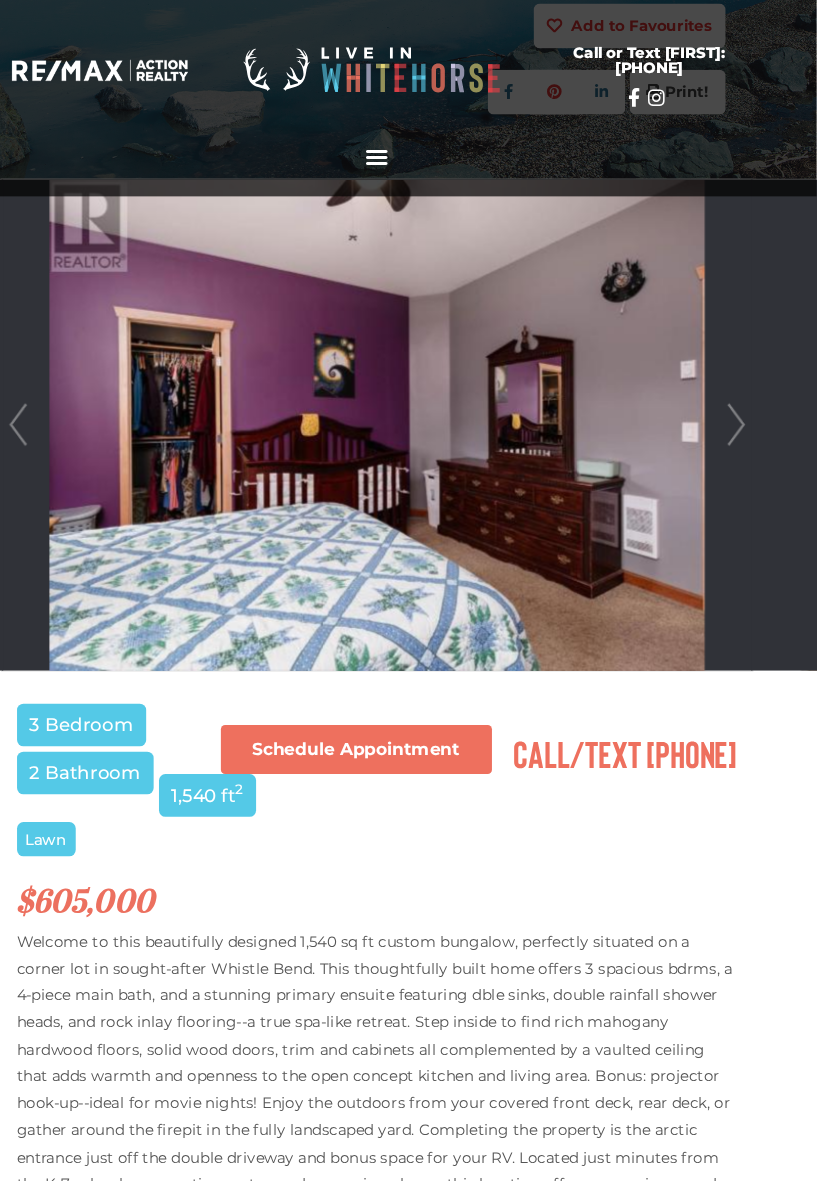 click on "Next" at bounding box center (749, 398) 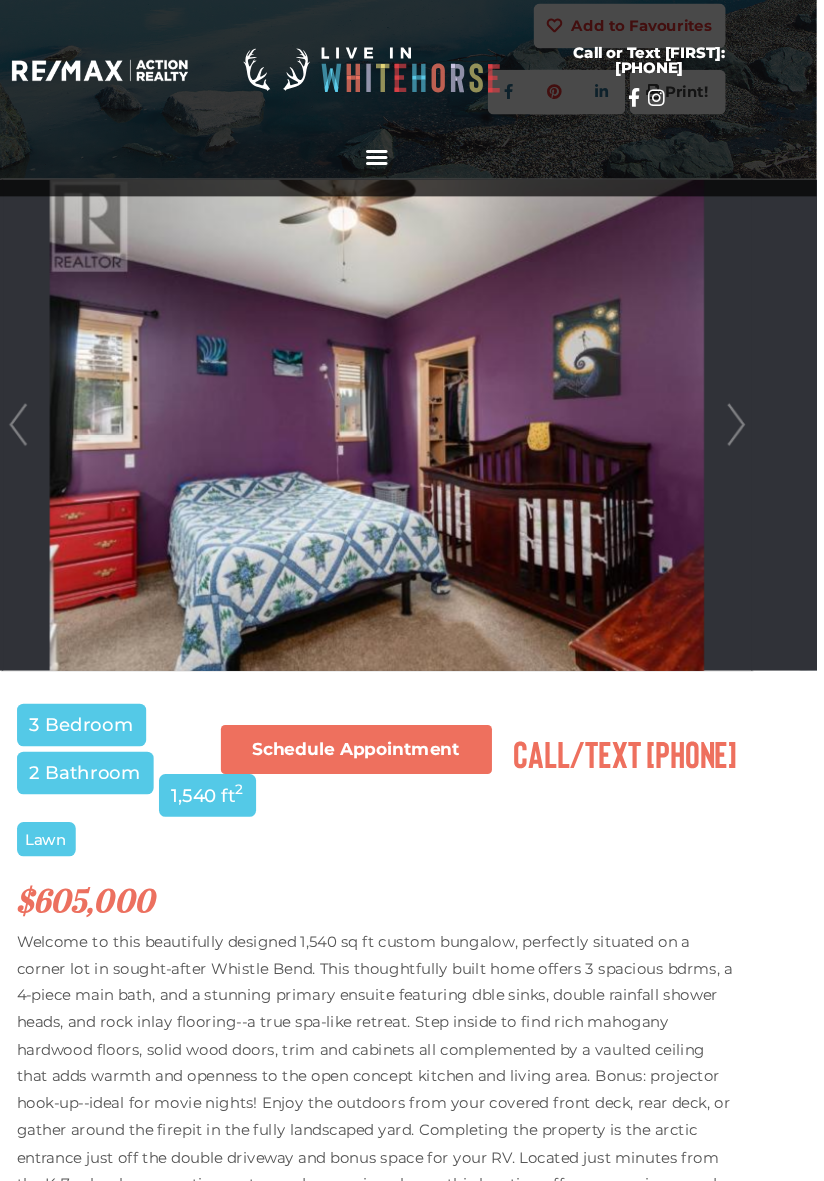 click on "Next" at bounding box center [749, 398] 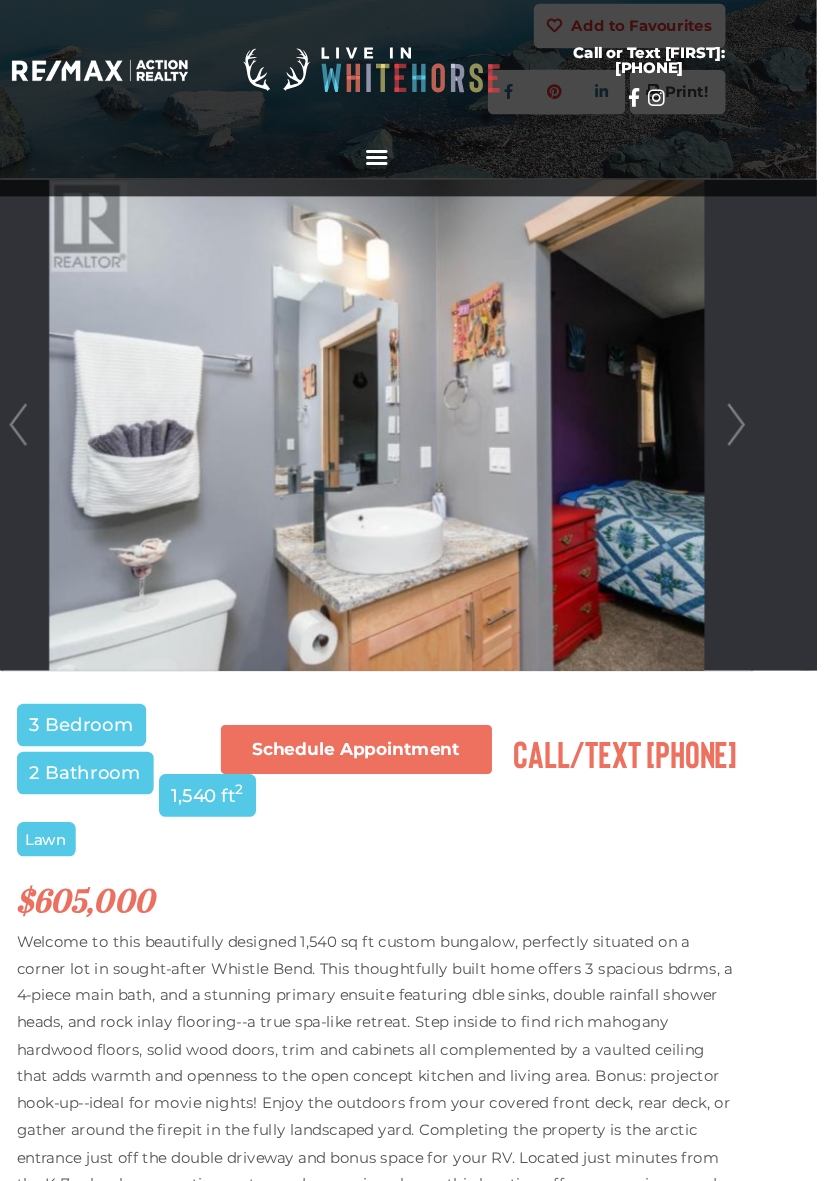 click on "Next" at bounding box center [749, 398] 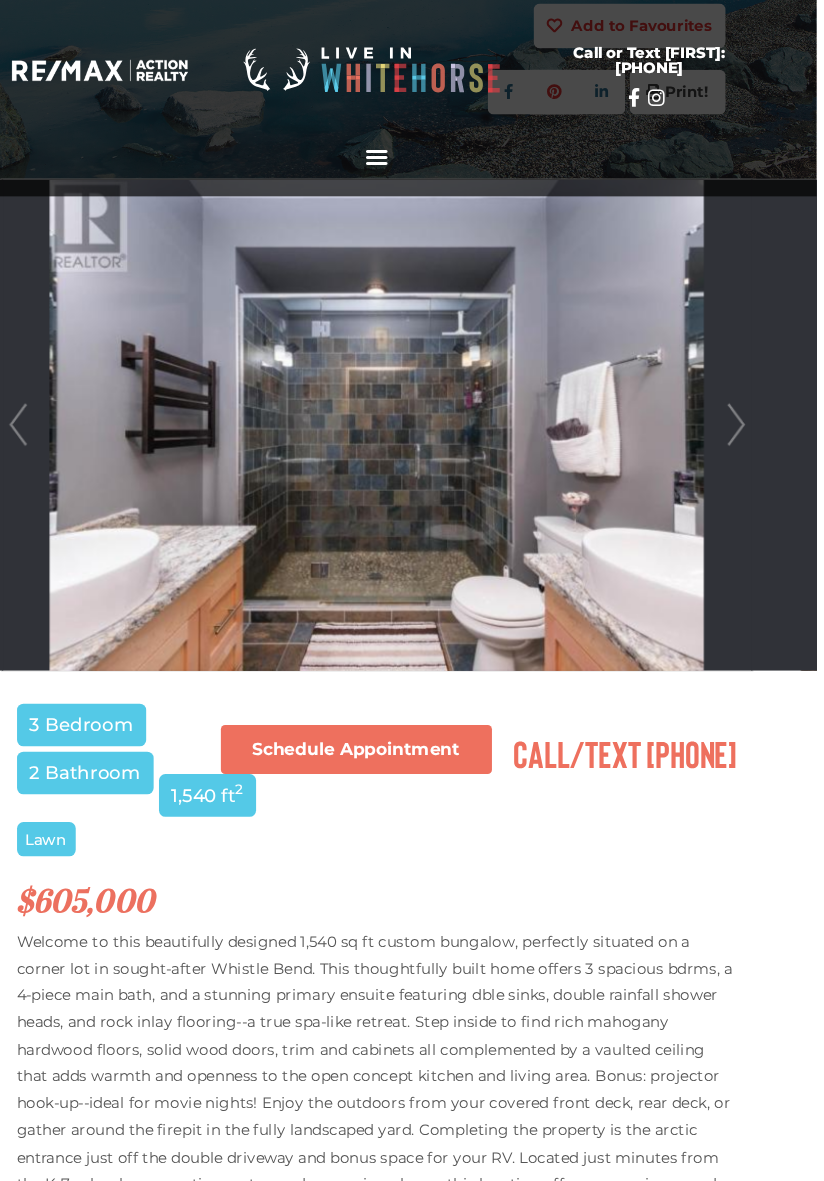 click on "Next" at bounding box center (749, 398) 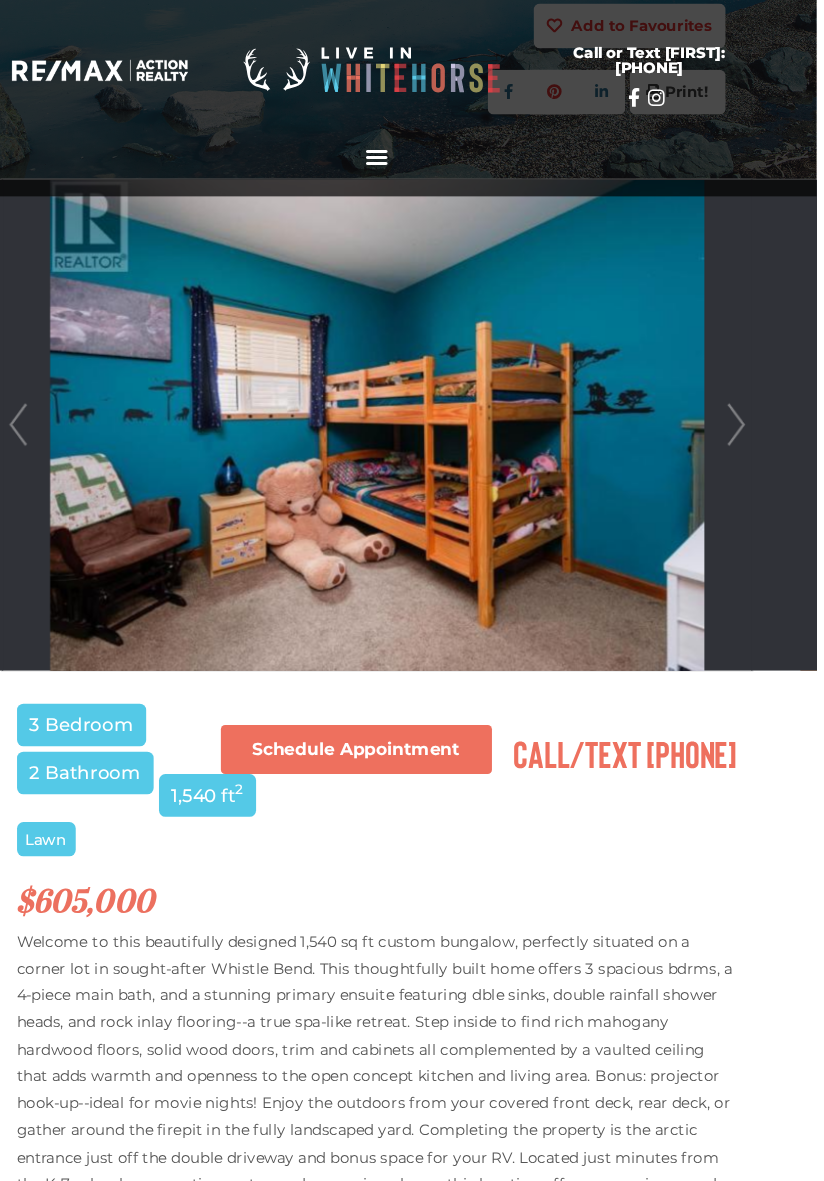 click on "Next" at bounding box center (749, 398) 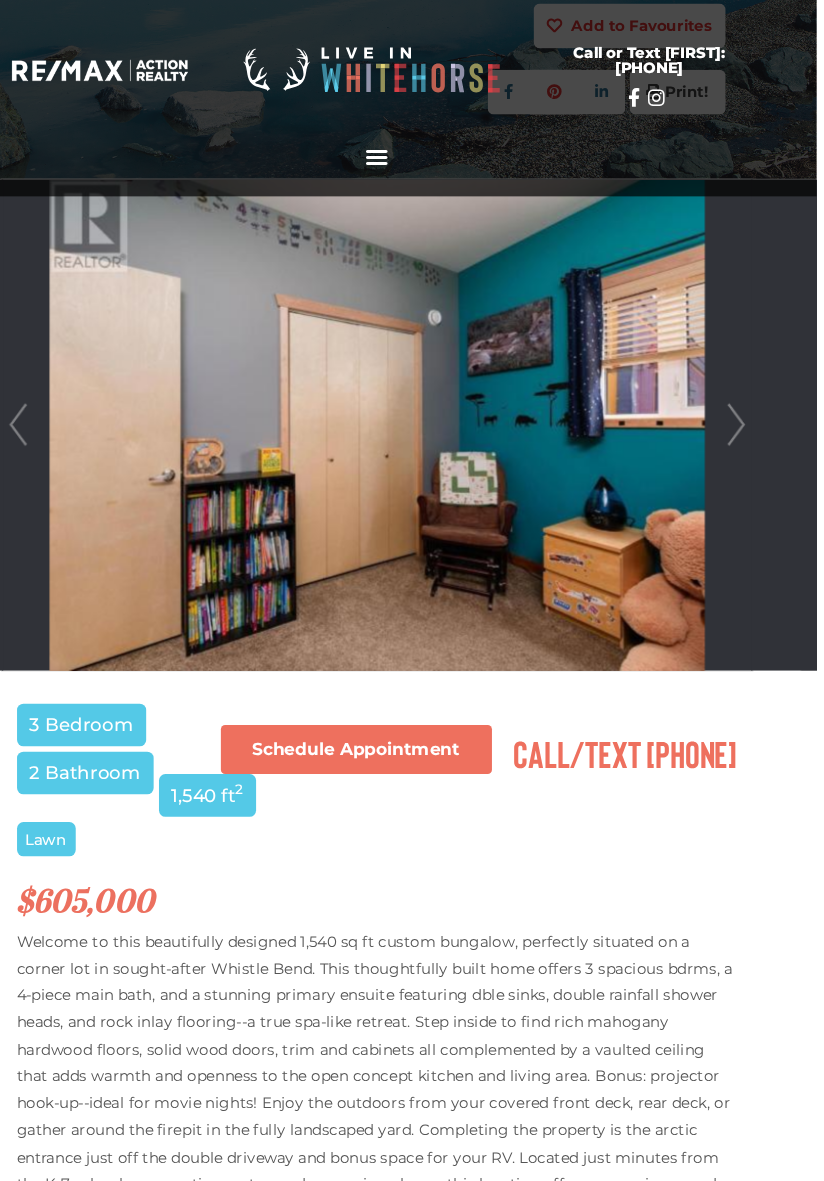 click on "Next" at bounding box center [749, 398] 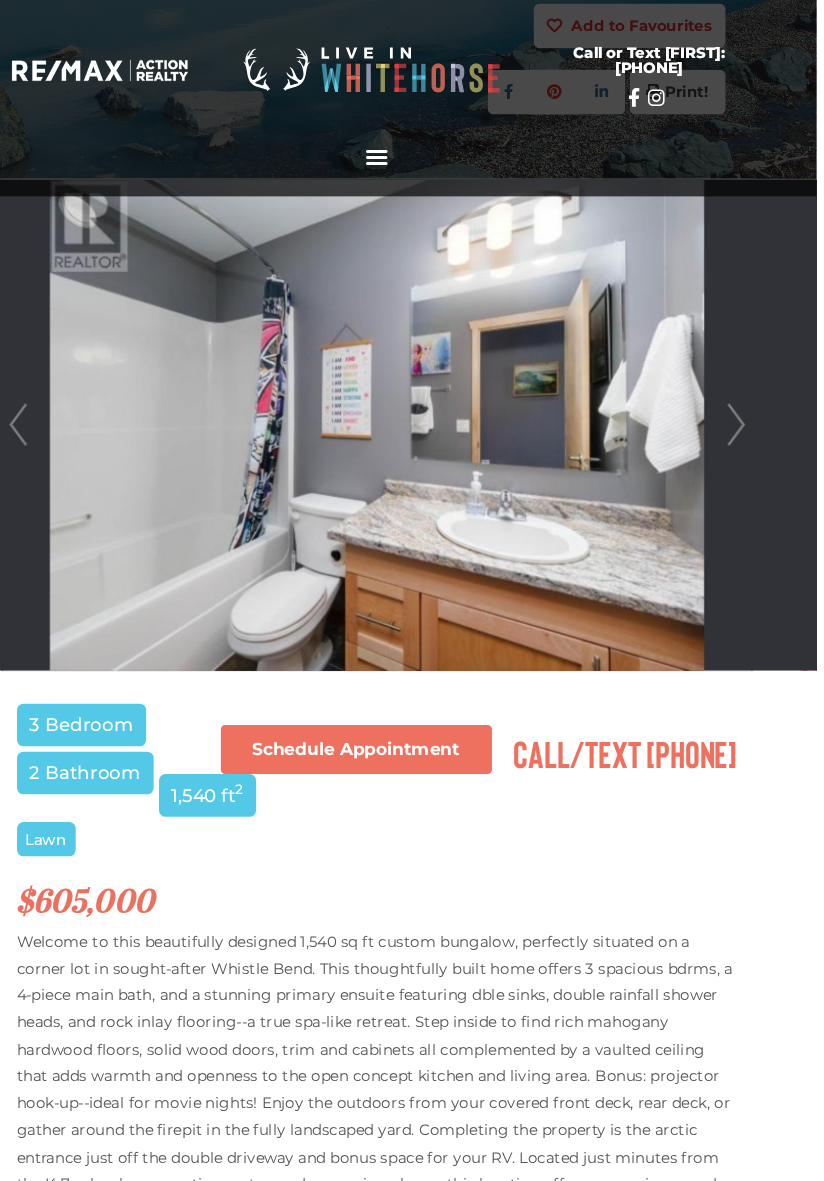 click on "Next" at bounding box center (749, 398) 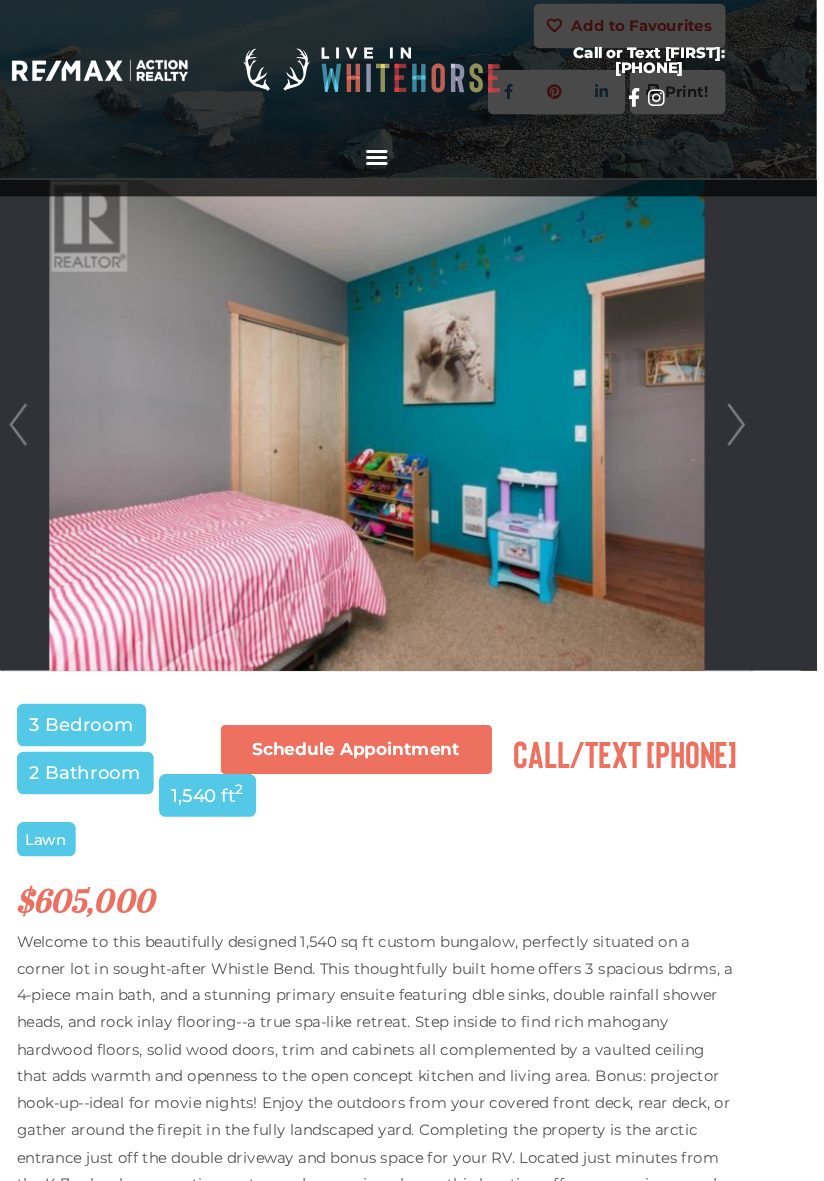 click on "Next" at bounding box center (749, 398) 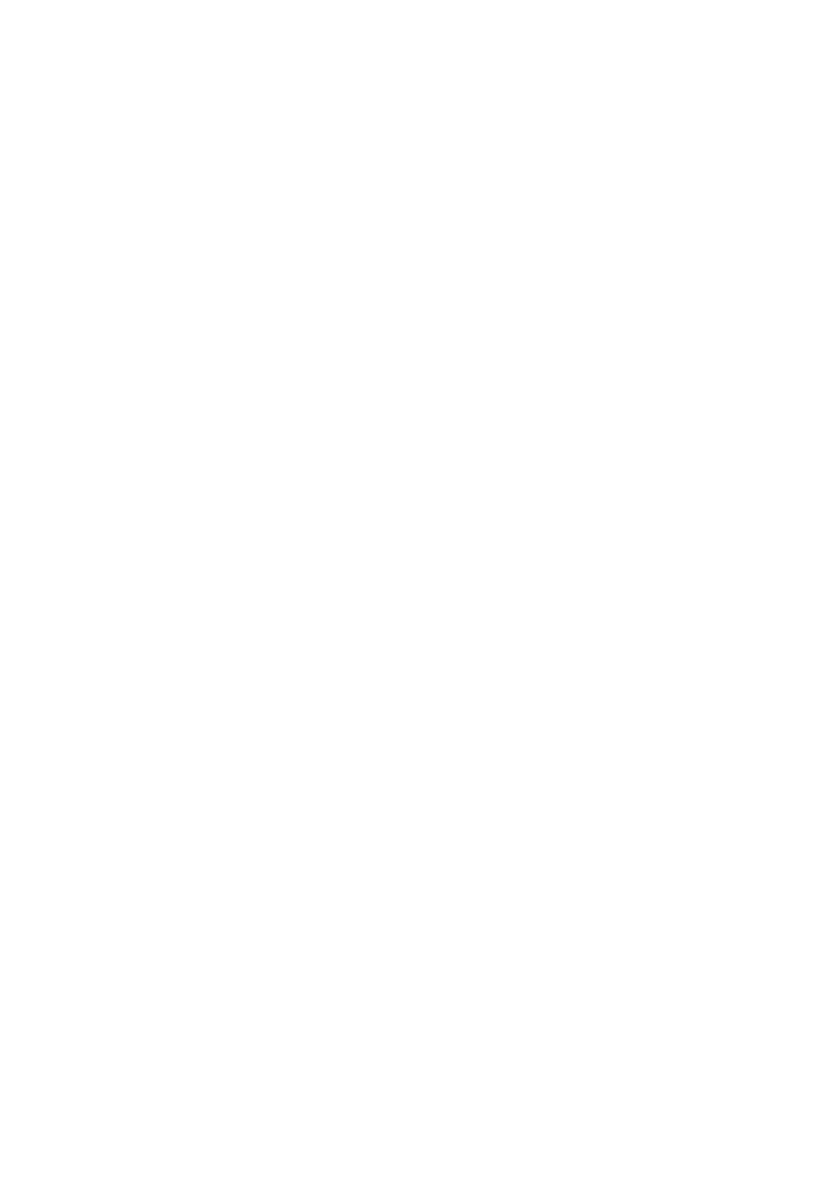 scroll, scrollTop: 1359, scrollLeft: 0, axis: vertical 